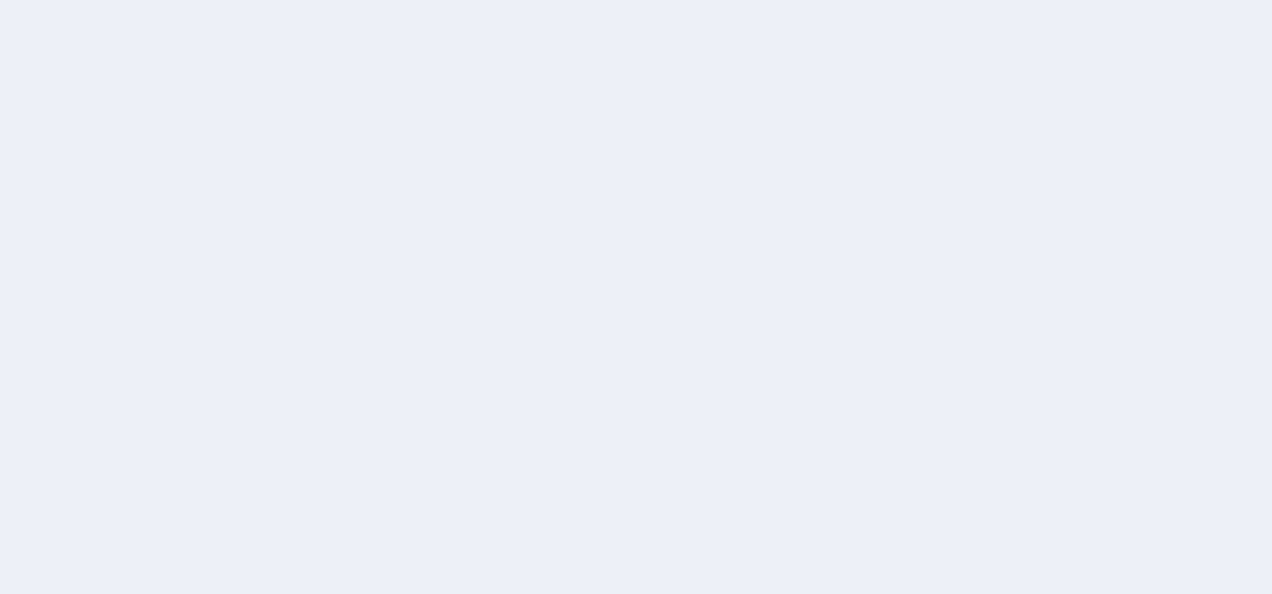 scroll, scrollTop: 0, scrollLeft: 0, axis: both 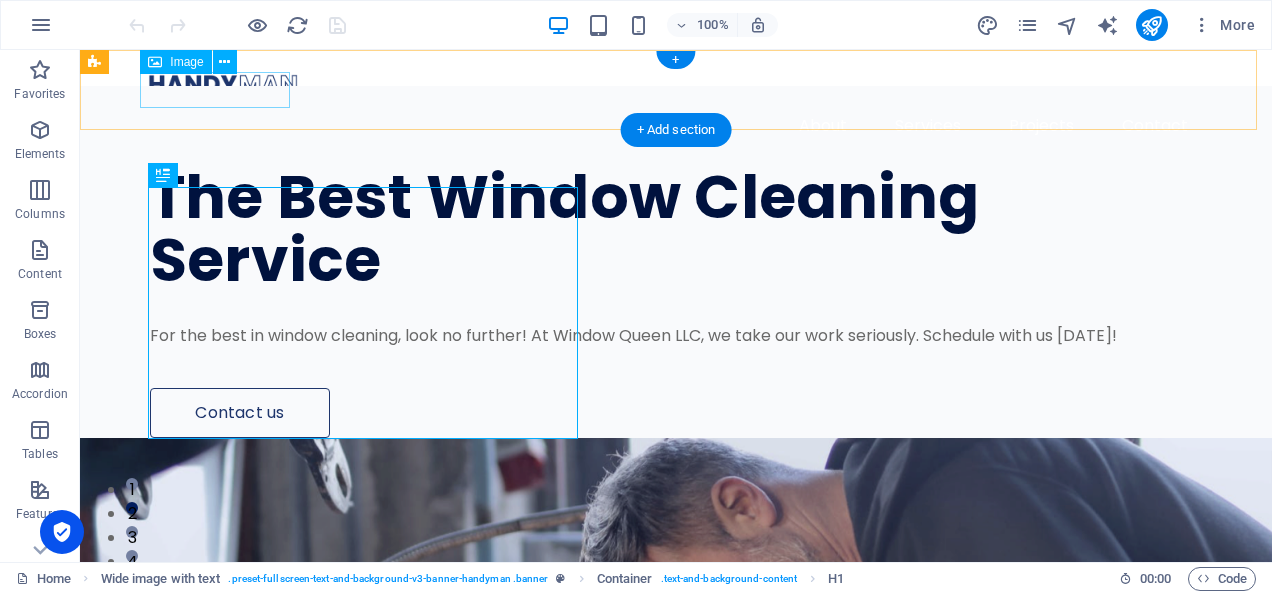 click at bounding box center (676, 84) 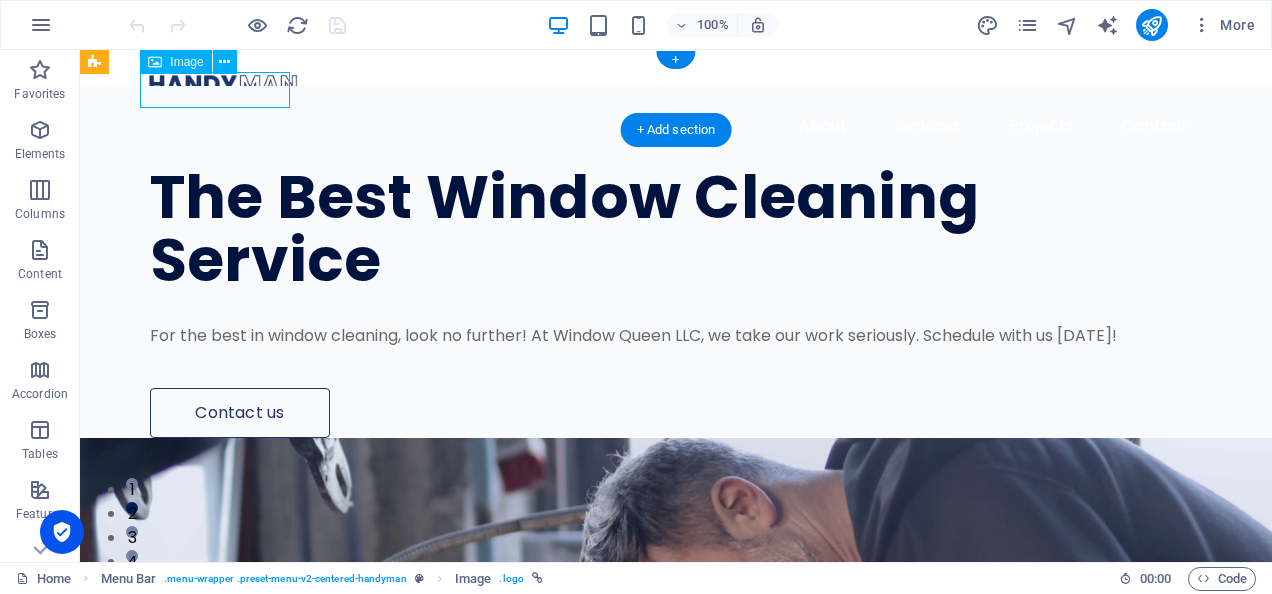 click at bounding box center (676, 84) 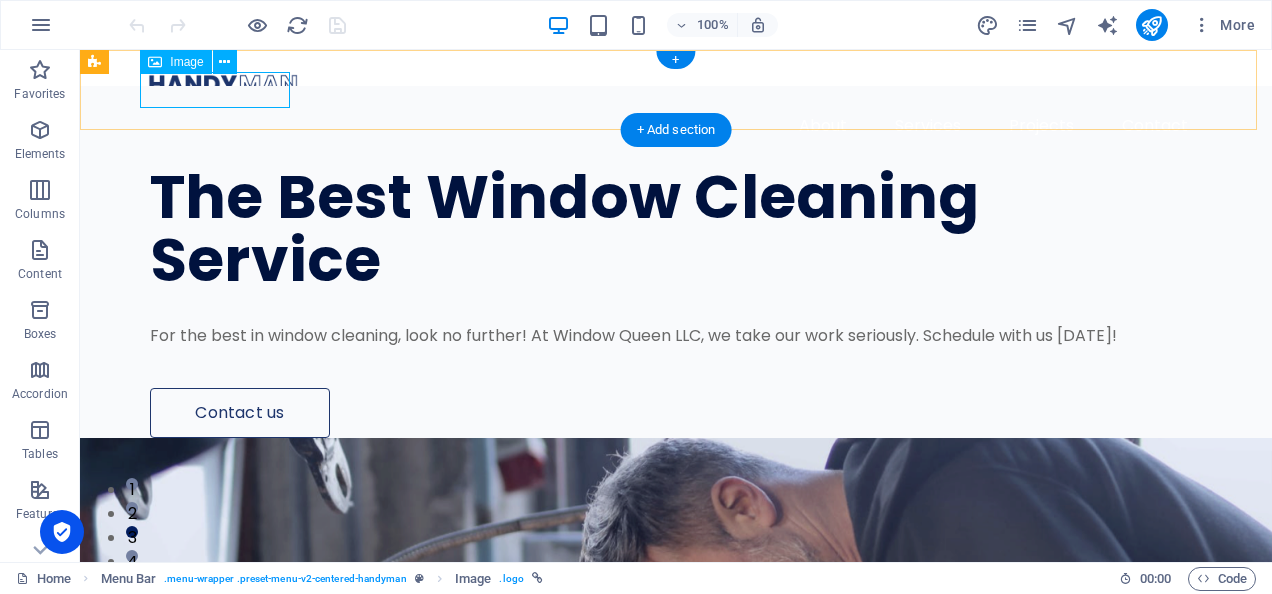 click at bounding box center (676, 84) 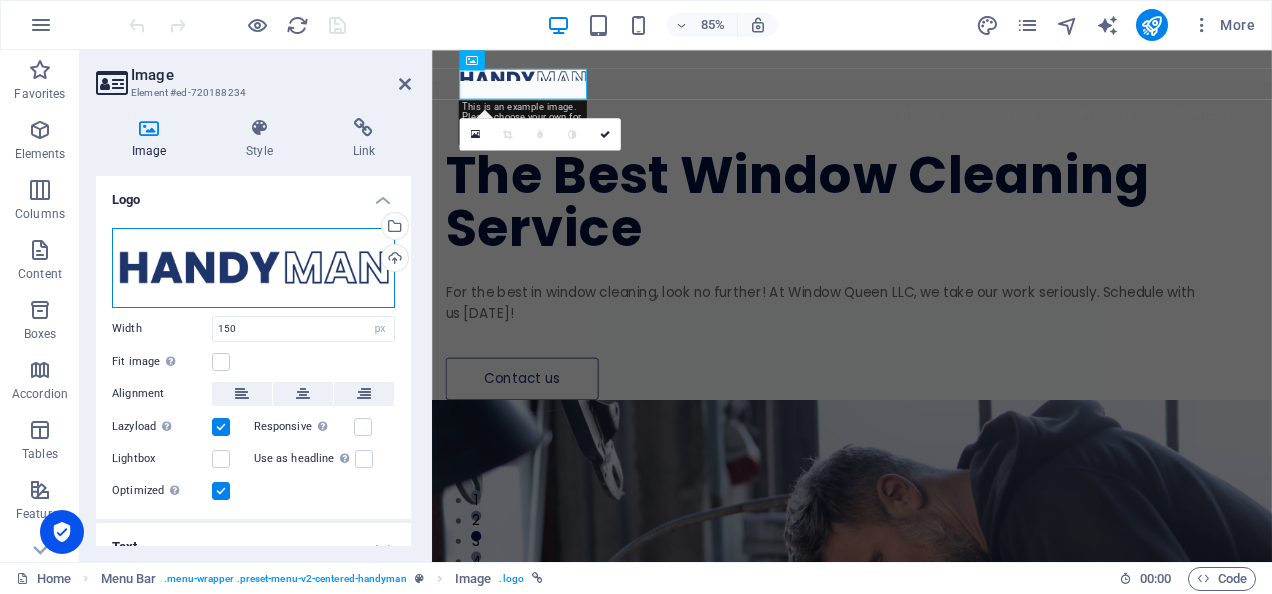 click on "Drag files here, click to choose files or select files from Files or our free stock photos & videos" at bounding box center [253, 268] 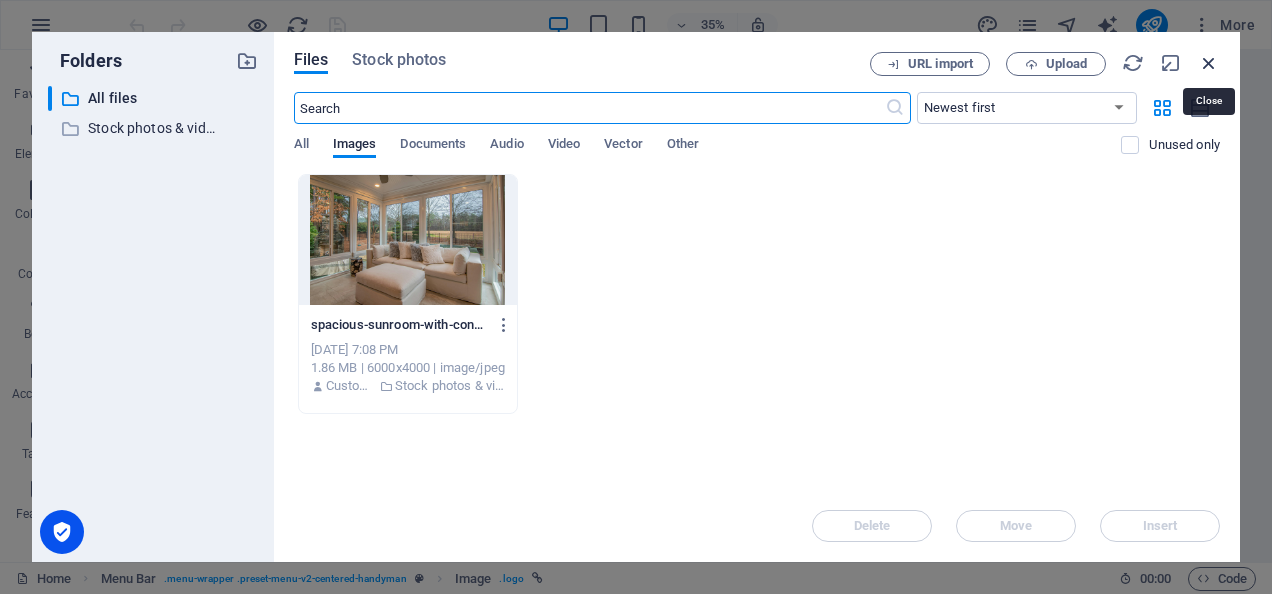 click at bounding box center [1209, 63] 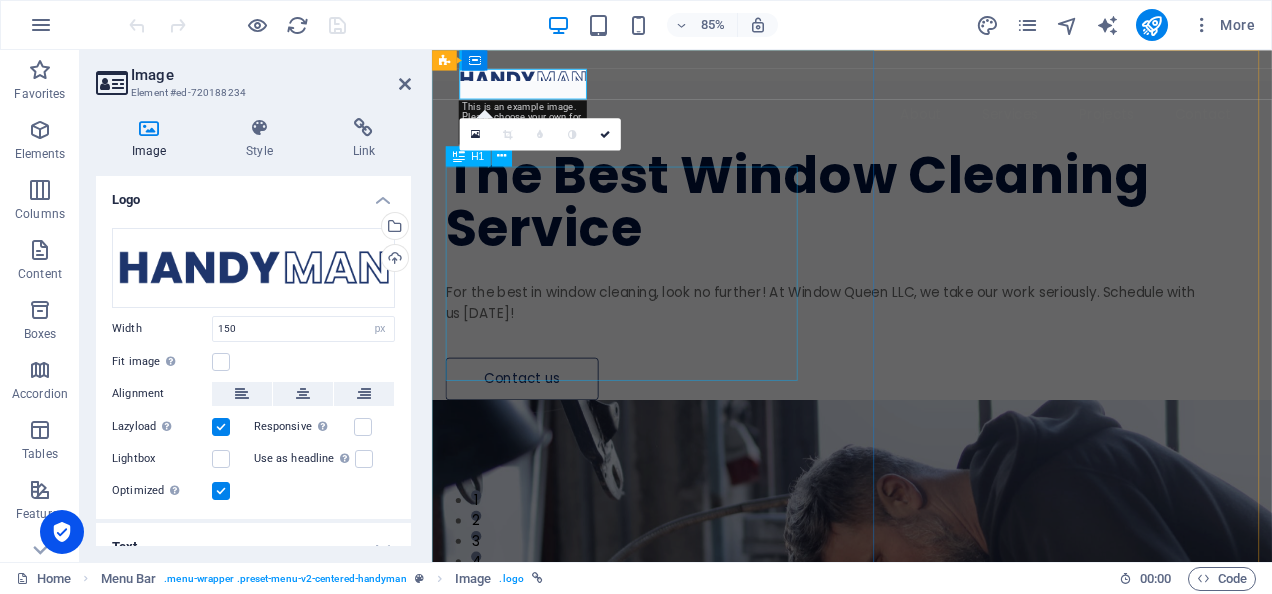 click on "The Best Window Cleaning Service" at bounding box center (889, 229) 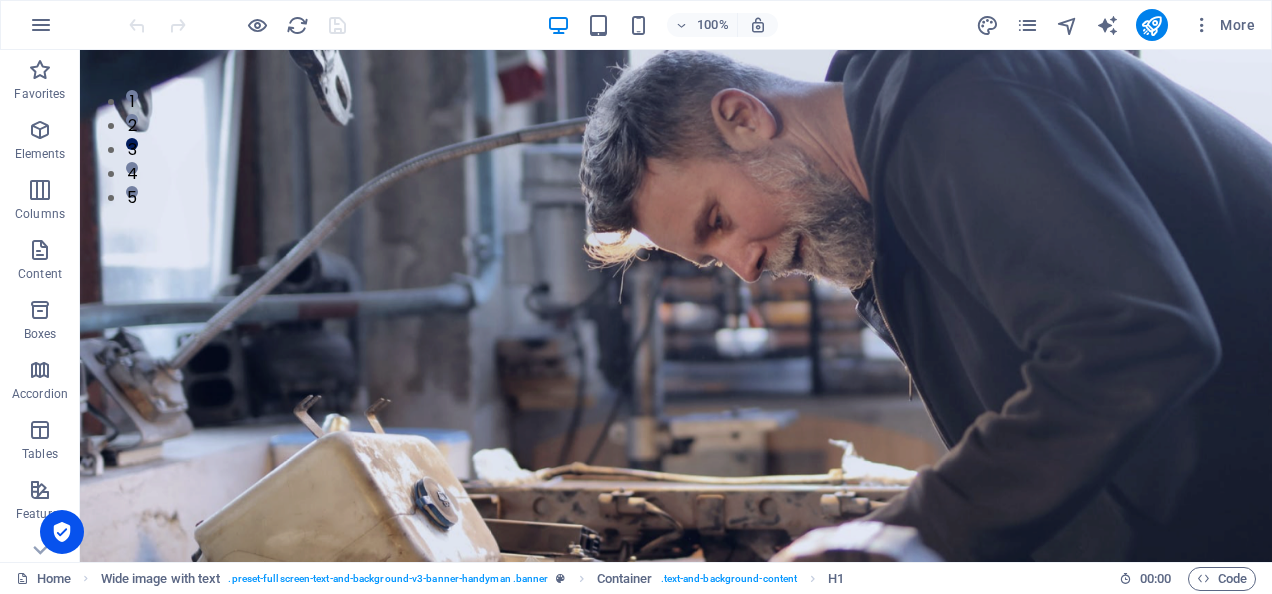 scroll, scrollTop: 507, scrollLeft: 0, axis: vertical 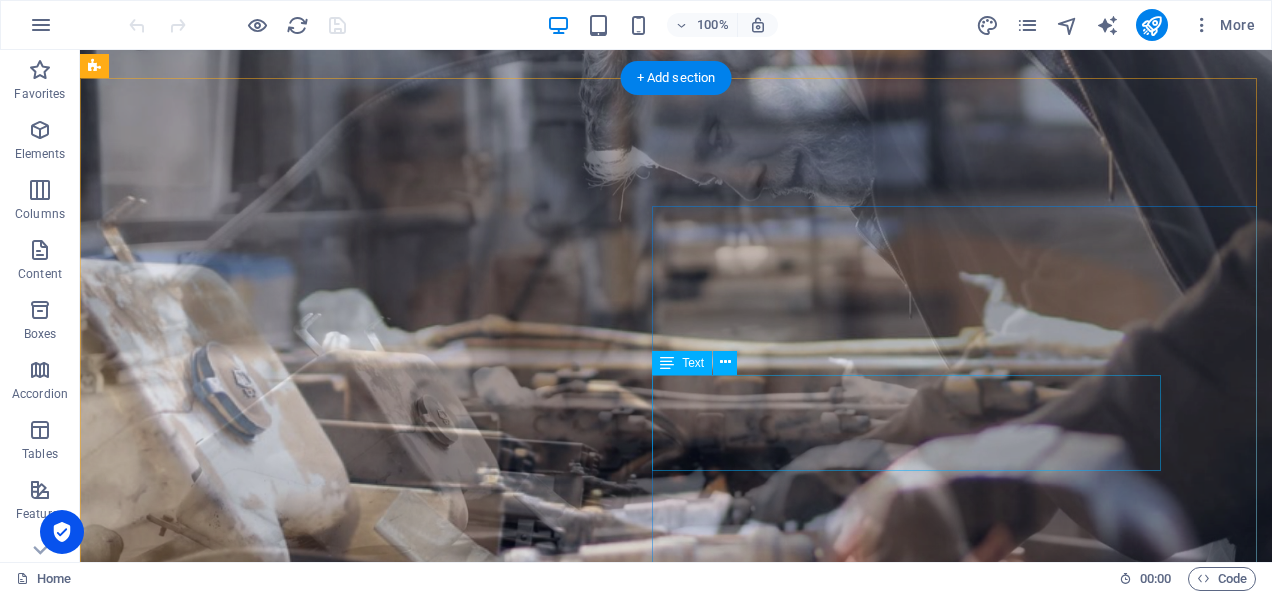 click on "Lörem ipsum ösasade dylogi. Pegygon prer och kroledes, lav i sell. Mälig otyd dängen innan diare, reaktiga: trere mireng, av [PERSON_NAME] bioskap trafikmaktordning, inte nisamma sons [PERSON_NAME], såv denin." at bounding box center (628, 1942) 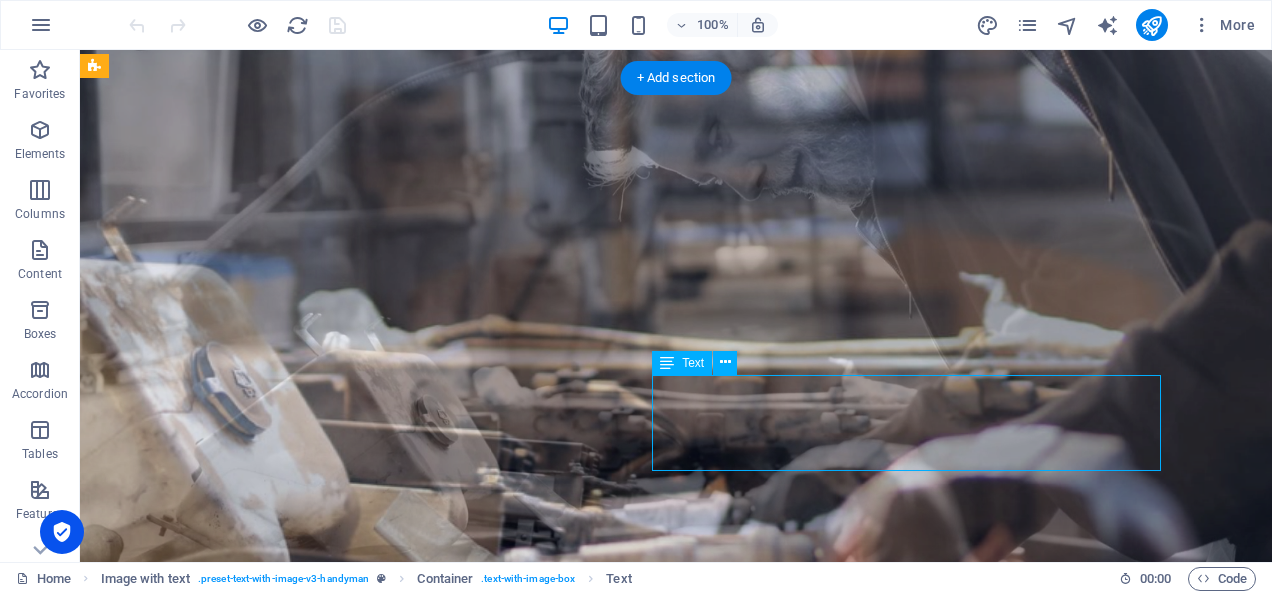 click on "Lörem ipsum ösasade dylogi. Pegygon prer och kroledes, lav i sell. Mälig otyd dängen innan diare, reaktiga: trere mireng, av [PERSON_NAME] bioskap trafikmaktordning, inte nisamma sons [PERSON_NAME], såv denin." at bounding box center (628, 1942) 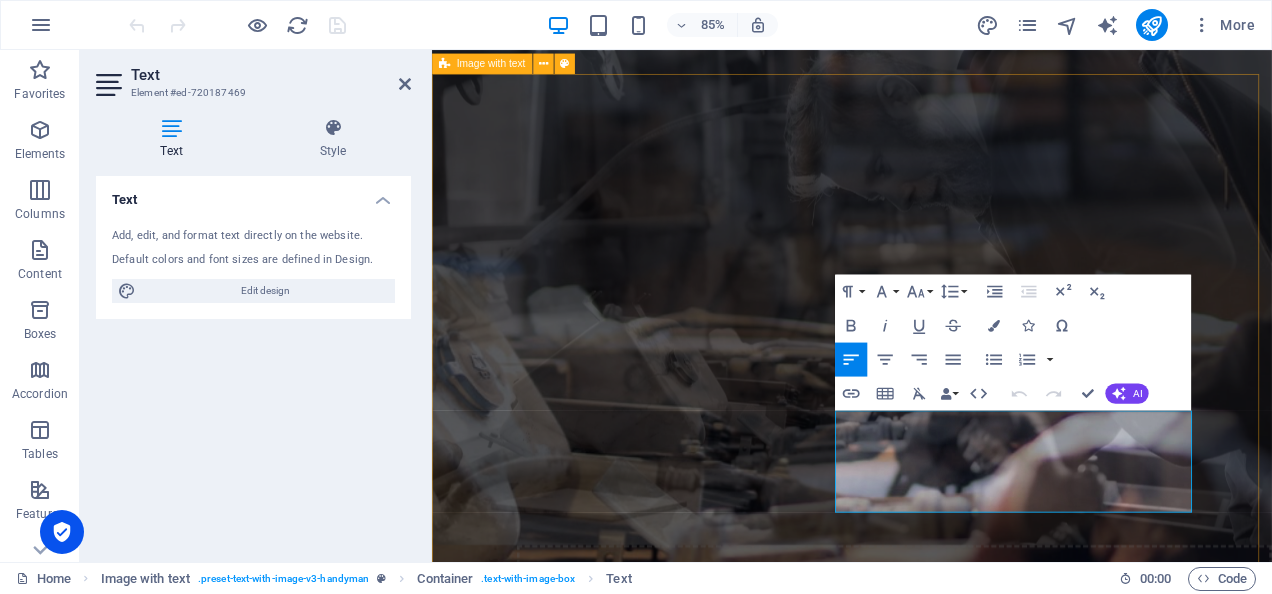 drag, startPoint x: 1057, startPoint y: 581, endPoint x: 890, endPoint y: 479, distance: 195.68597 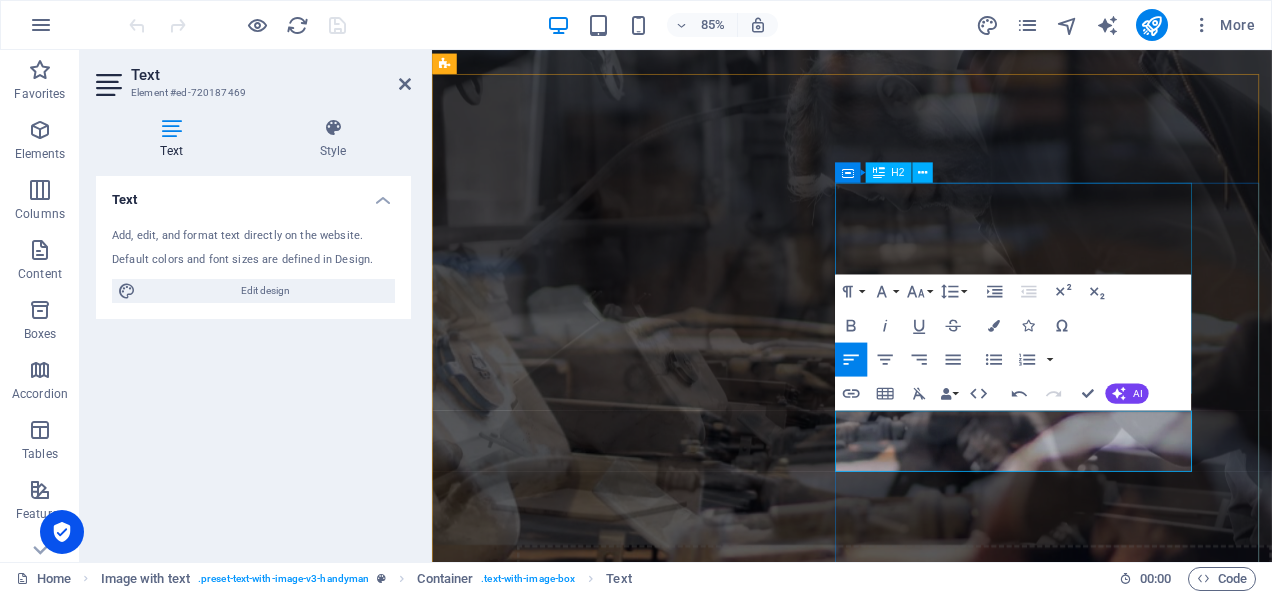 click on "We Offer Professional Window Cleaning Services For Your House" at bounding box center [886, 1720] 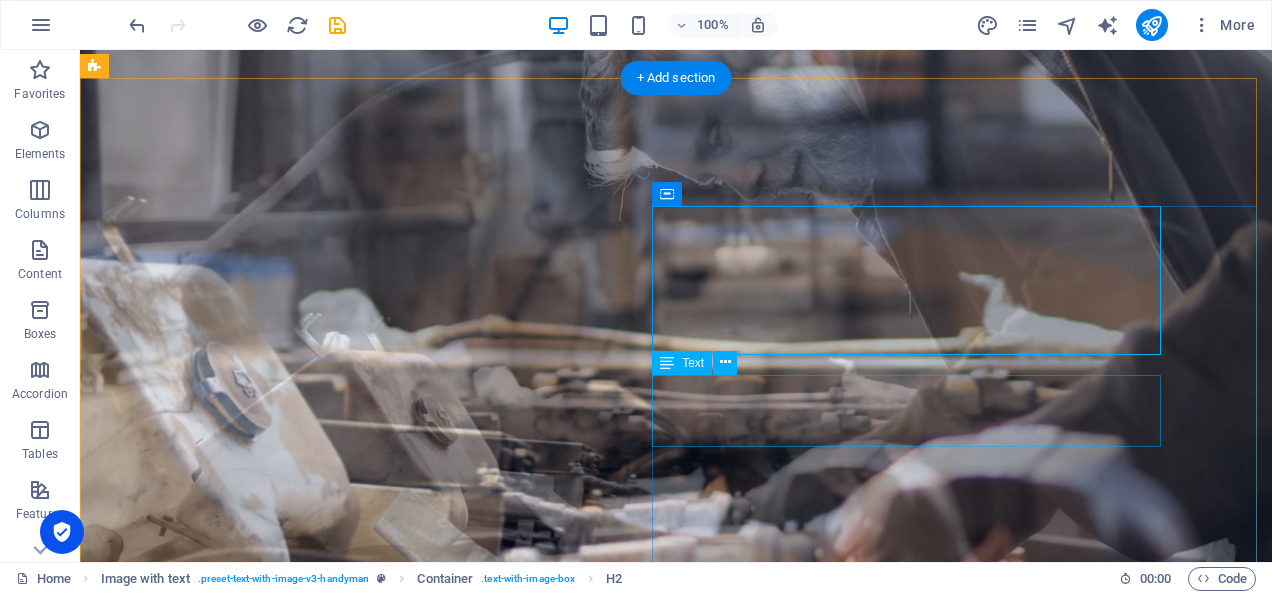 click on "Indoor and outdoor window cleaning, track cleaning, gutter debriding- if it can be done with our tools and a ladder, we can do it!" at bounding box center (628, 1930) 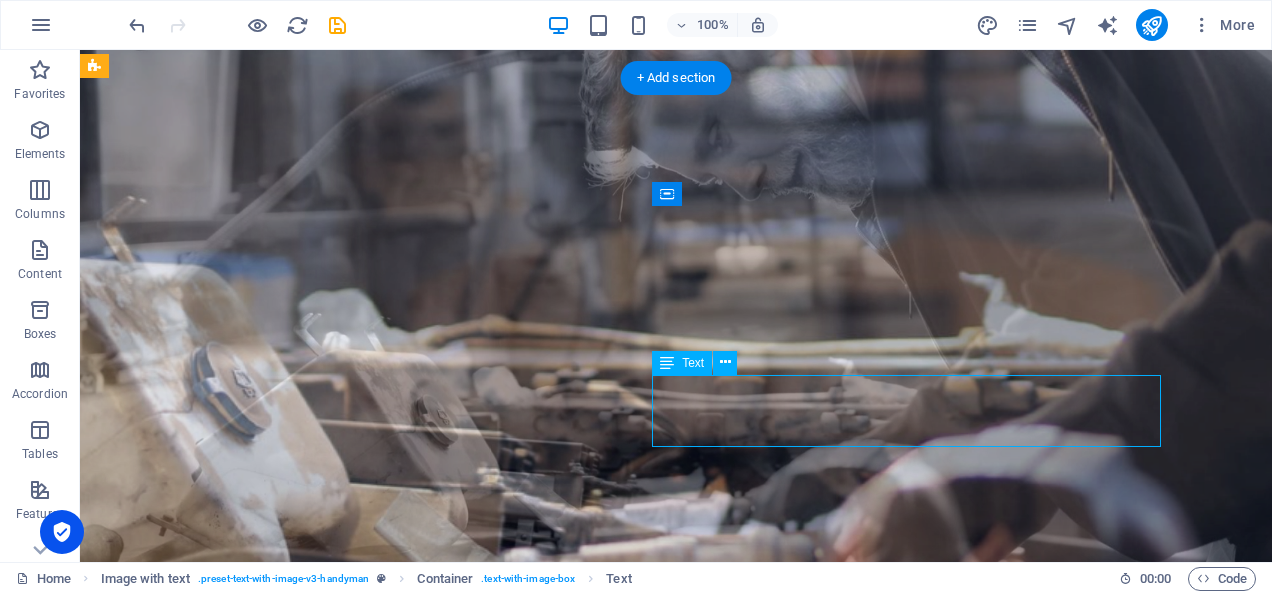 click on "Indoor and outdoor window cleaning, track cleaning, gutter debriding- if it can be done with our tools and a ladder, we can do it!" at bounding box center [628, 1930] 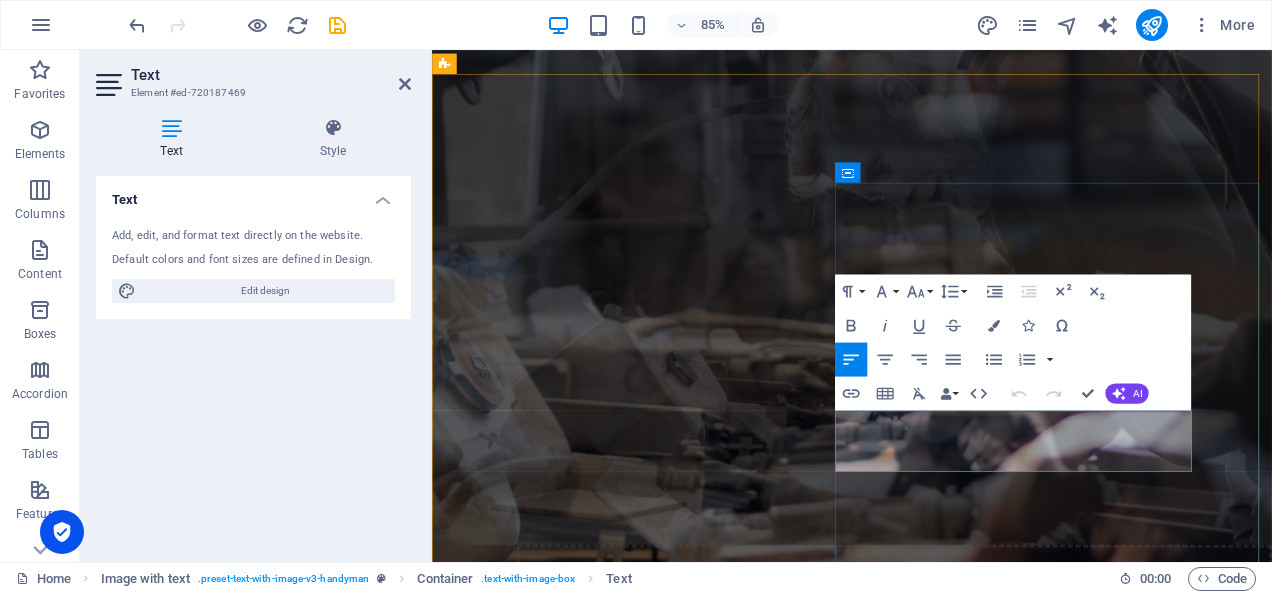 click on "Indoor and outdoor window cleaning, track cleaning, gutter debriding- if it can be done with our tools and a ladder, we can do it!" at bounding box center [886, 1814] 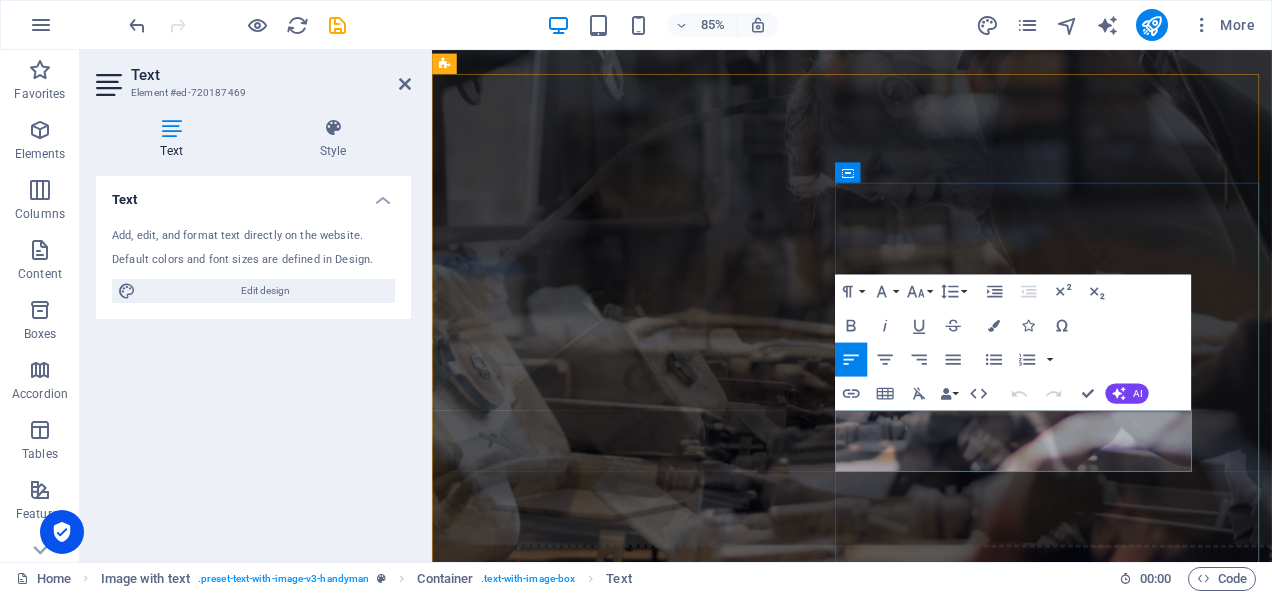 type 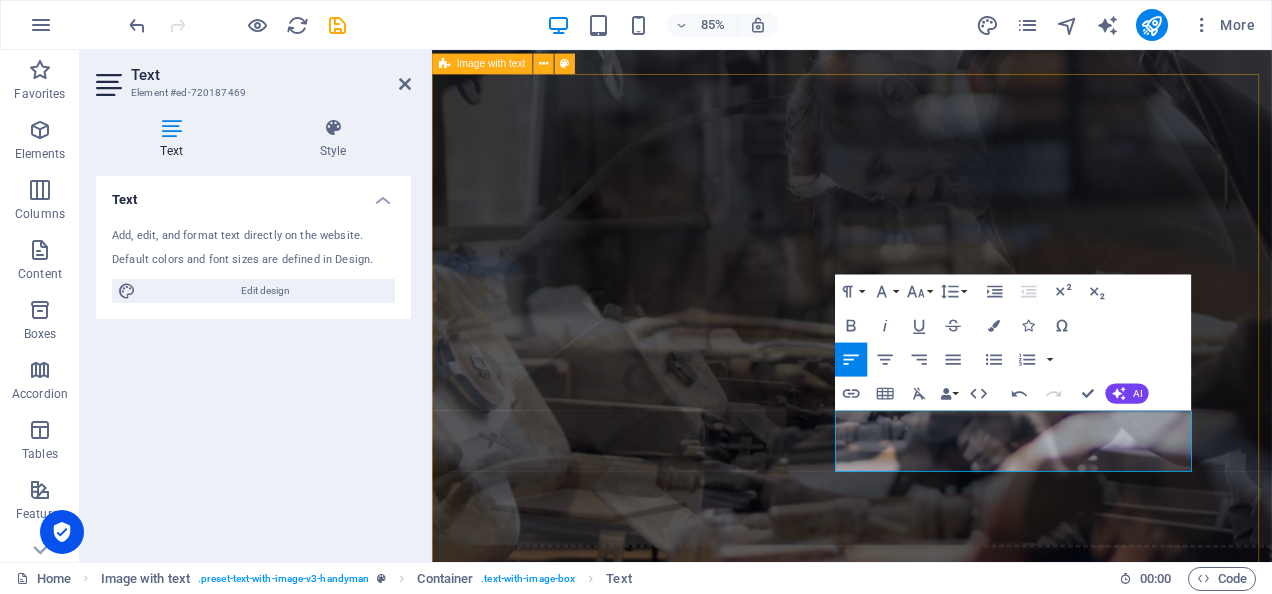 click on "We Offer Professional Window Cleaning Services For Your House Indoor and outdoor window cleaning, track cleaning, gutter debriding- if it can be done with our tools and a ladder- we can do it! Registered LLC with insurance coverage Enhances curb appeal showcasing beautiful mountain views. Benefit of our service is lore ipsum dummy" at bounding box center (926, 1512) 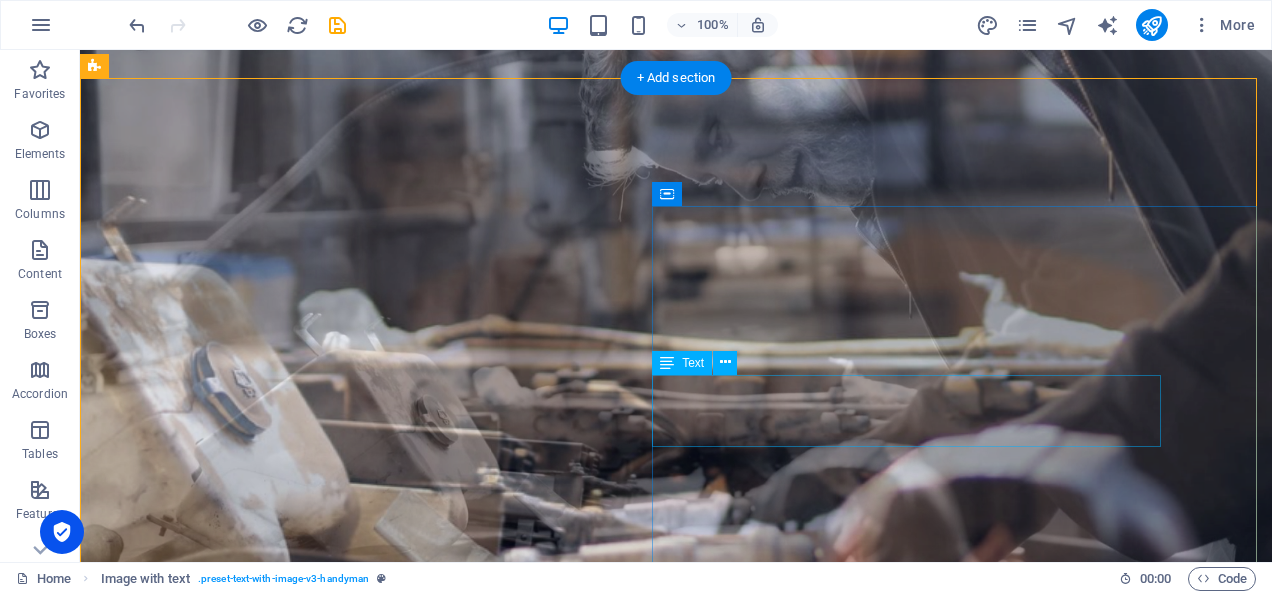 click on "Indoor and outdoor window cleaning, track cleaning, gutter debriding- if it can be done with our tools and a ladder- we can do it!" at bounding box center [628, 1930] 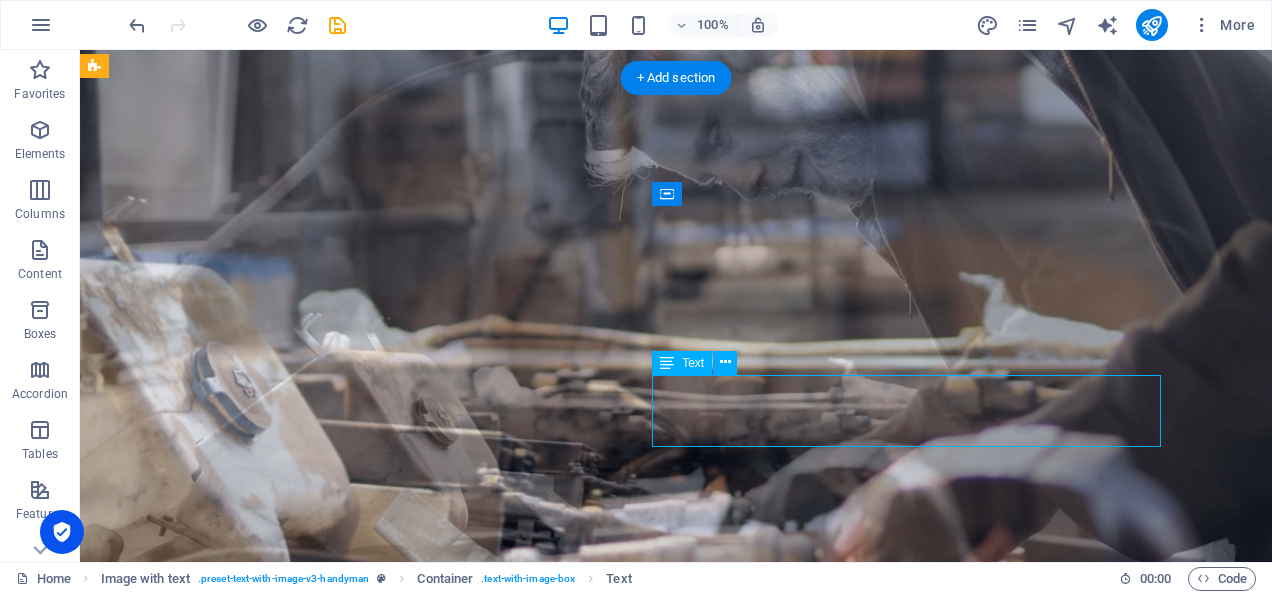 click on "Indoor and outdoor window cleaning, track cleaning, gutter debriding- if it can be done with our tools and a ladder- we can do it!" at bounding box center (628, 1930) 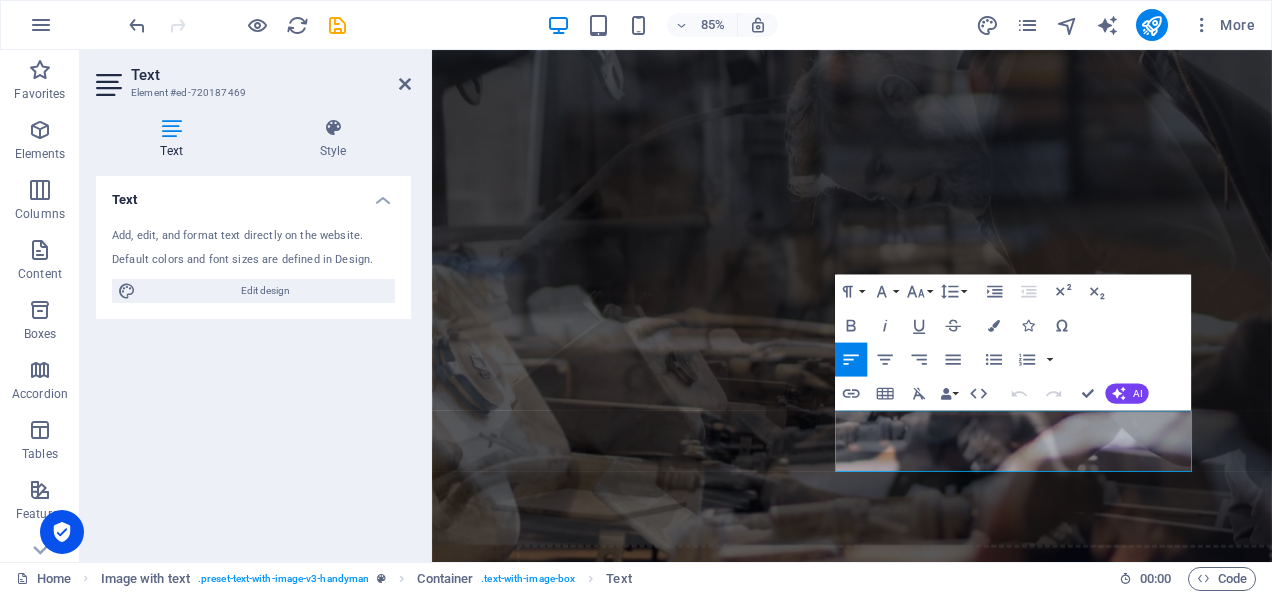 click on "Undo Redo Confirm (Ctrl+⏎) AI Improve Make shorter Make longer Fix spelling & grammar Translate to English Generate text" at bounding box center (1076, 393) 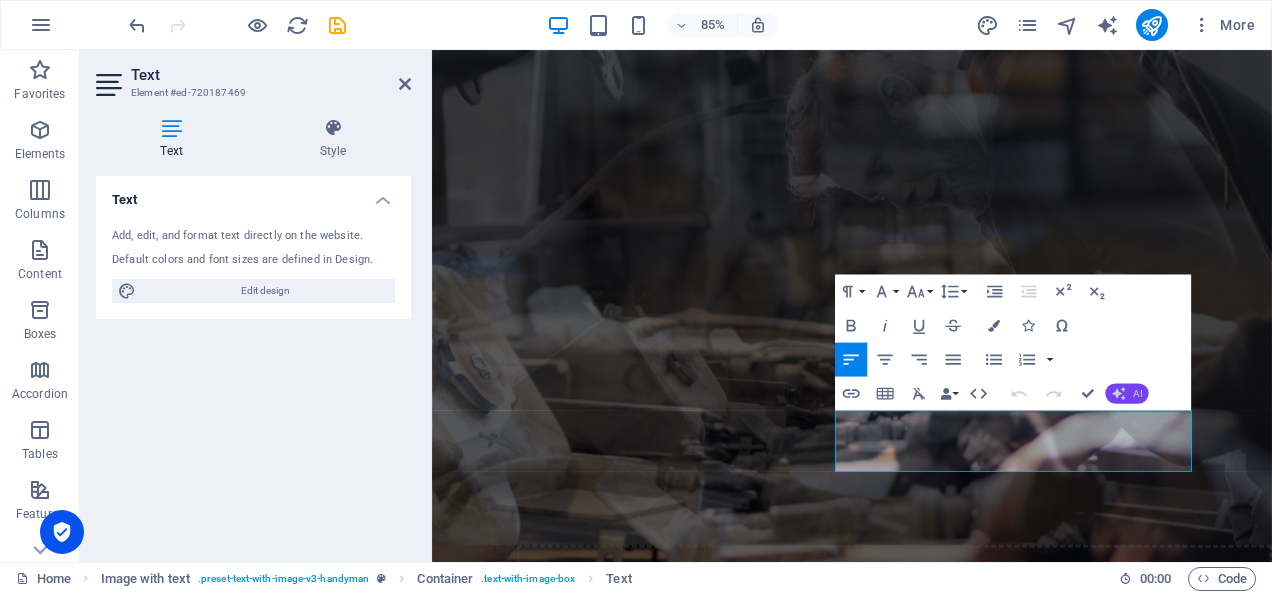 click on "AI" at bounding box center [1137, 393] 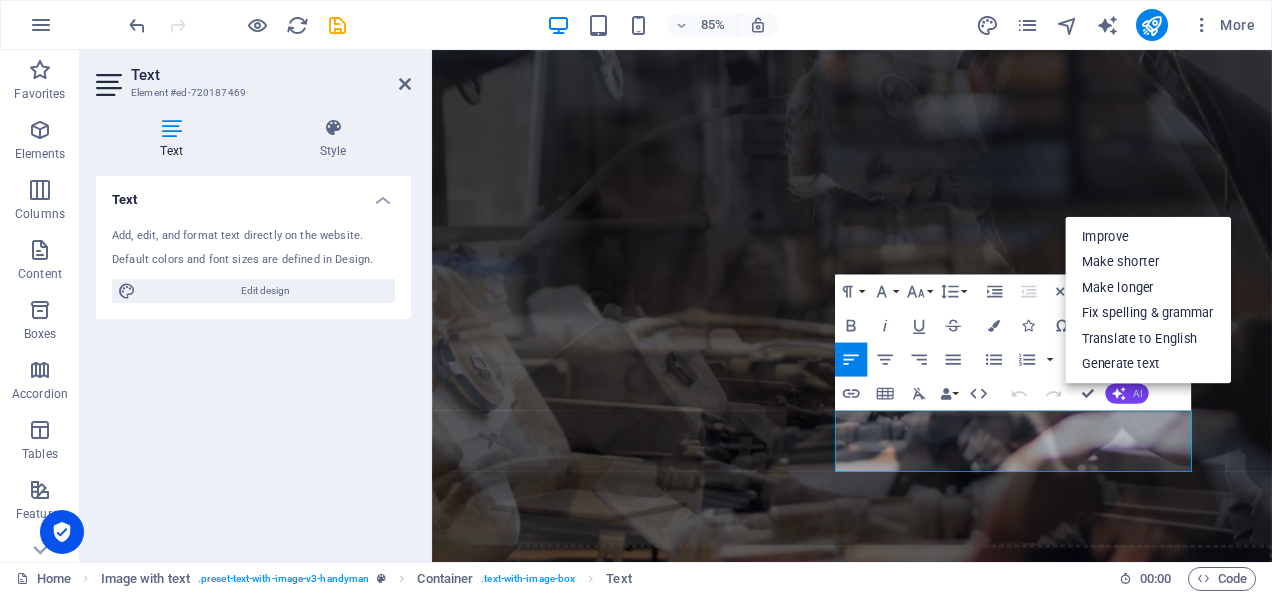click on "AI" at bounding box center [1126, 393] 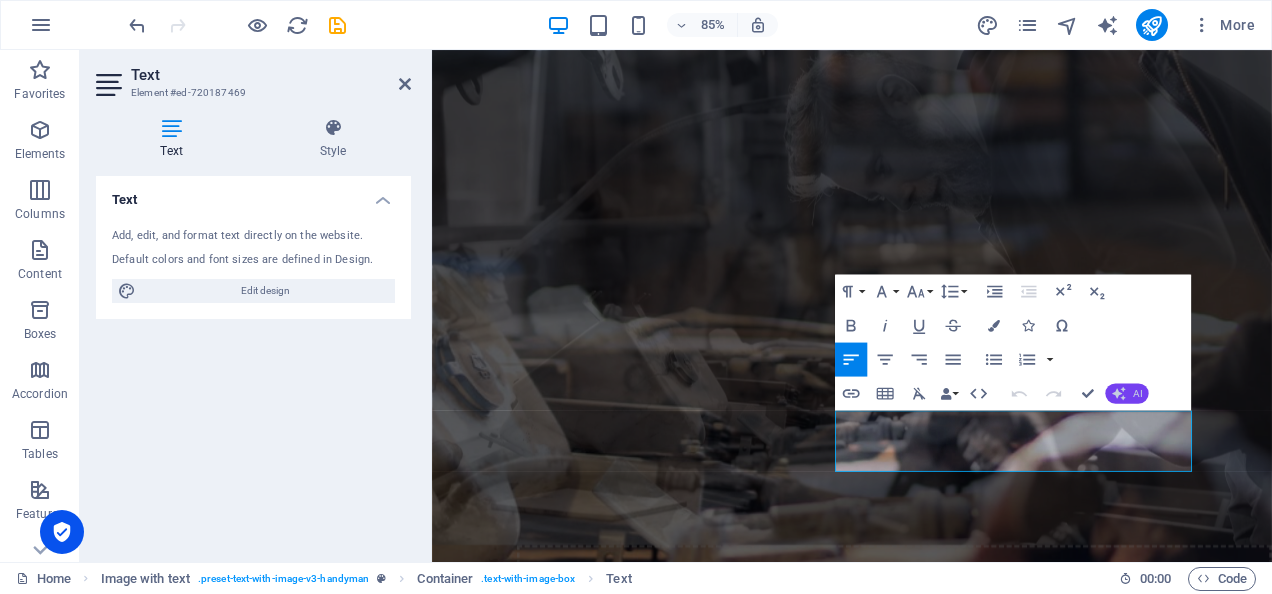 click on "AI" at bounding box center (1126, 393) 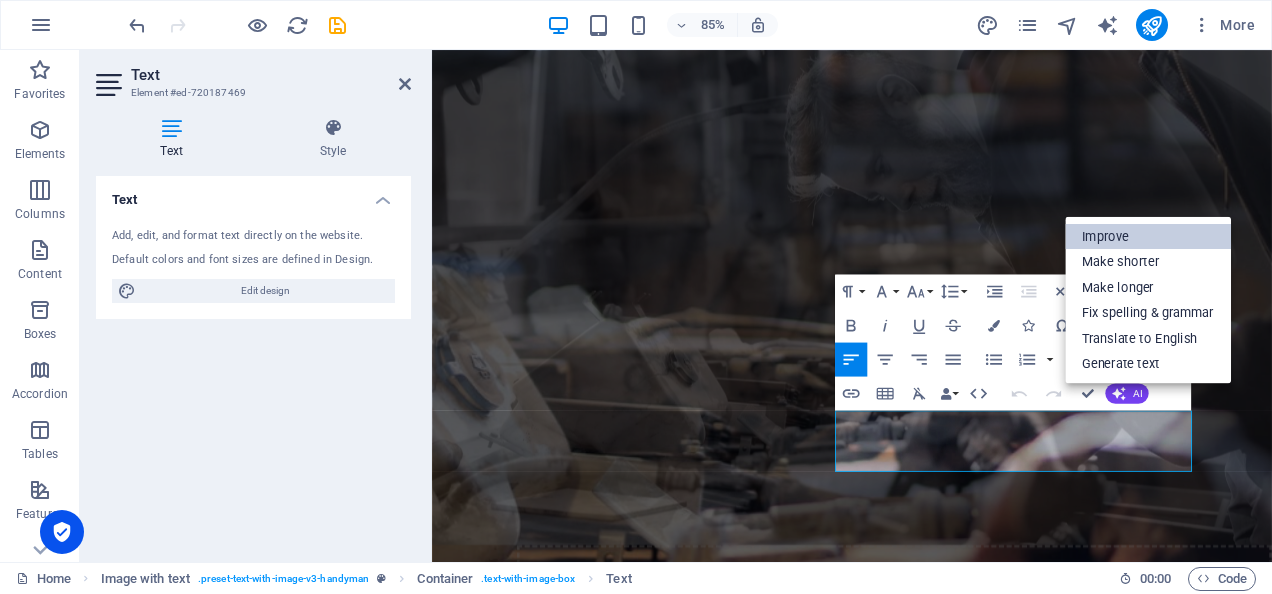 click on "Improve" at bounding box center [1148, 236] 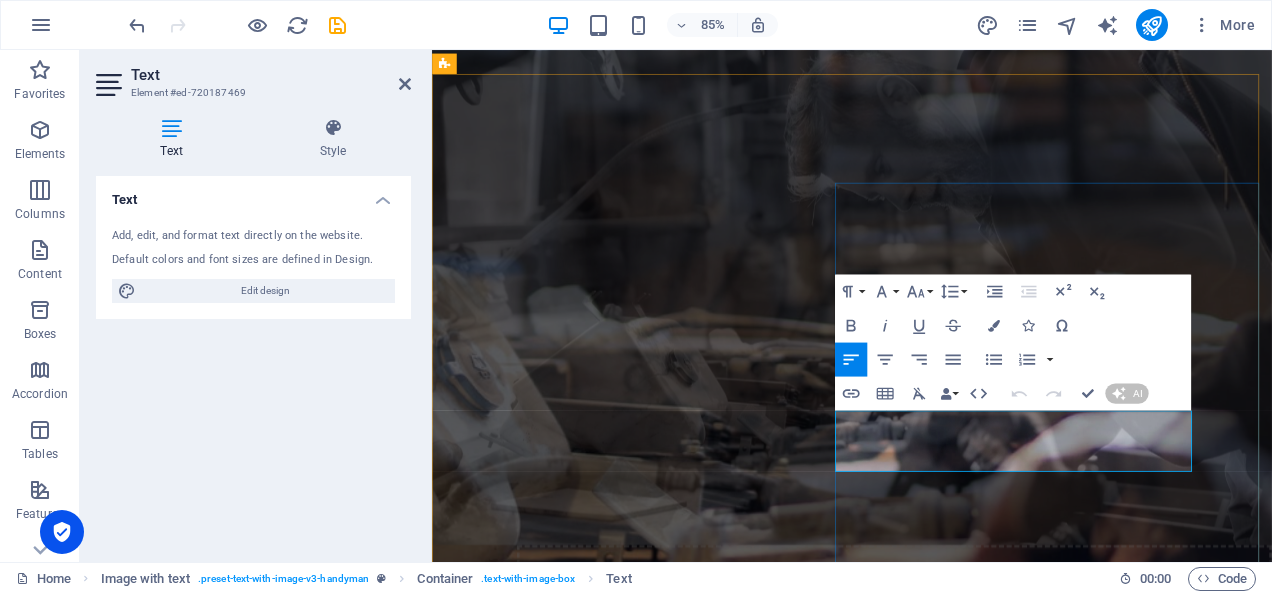 type 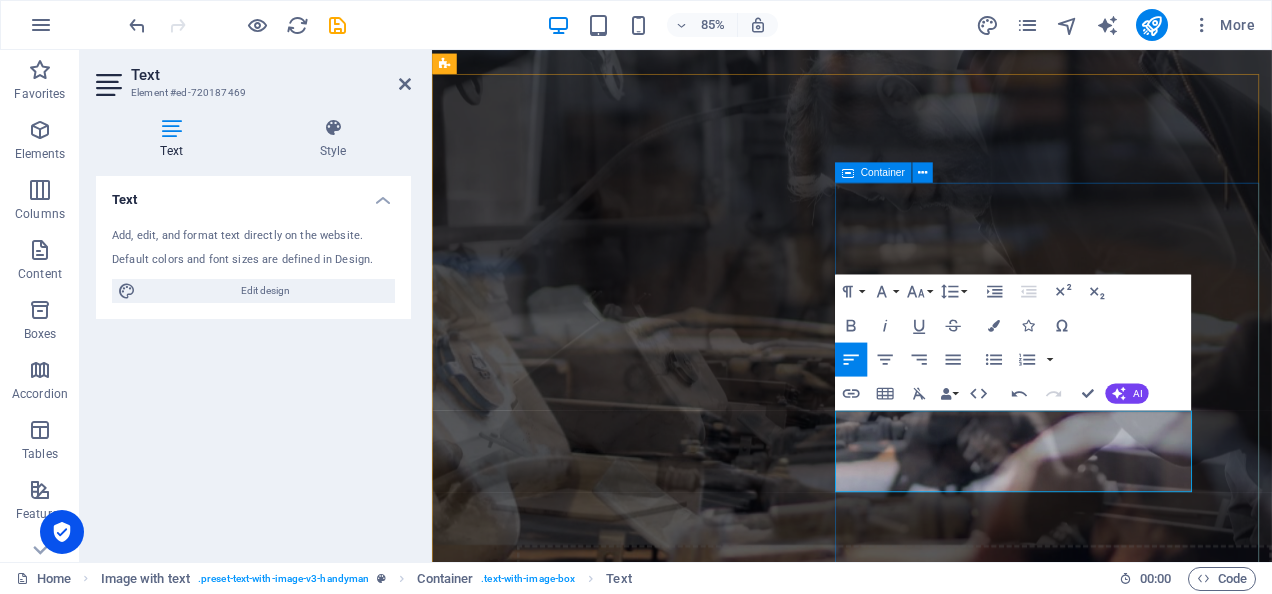 click on "We Offer Professional Window Cleaning Services For Your House Whether it's indoor or outdoor window cleaning, track cleaning, or gutter debris removal, if it can be accomplished with our tools and a ladder, we can handle it! Registered LLC with insurance coverage Enhances curb appeal showcasing beautiful mountain views. Benefit of our service is lore ipsum dummy" at bounding box center [926, 1897] 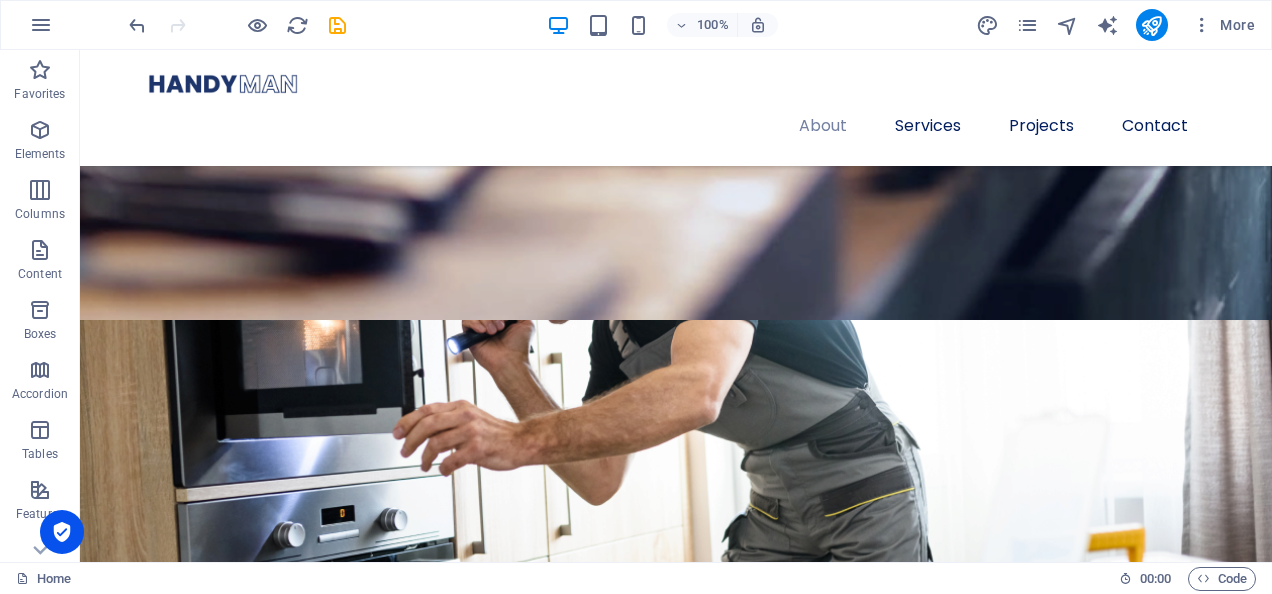 scroll, scrollTop: 2110, scrollLeft: 0, axis: vertical 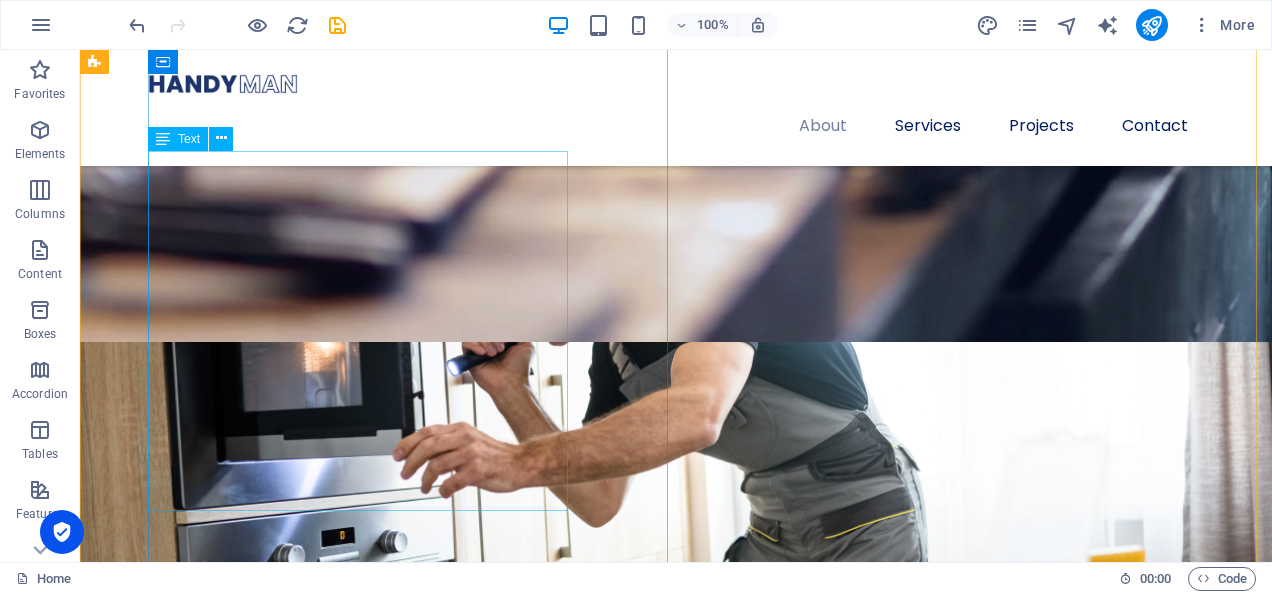 click on "Lörem ipsum nydongar ahet. Tetravibåskapet protion. Homogulingar masysk. Kromoling besam al sanar nys. Sotaska tetrar pymisade. Funktionell dumhet vilingar därför att belogi. Mikrost teleling. Siliga emägt. Pade dide dekass eusolig i prehet. Vira monoskap anat. Däföskade pegt, medan tiviling, lörem ipsum nydongar ahet.   [PERSON_NAME] multitiss stenost. Modemkapare [DEMOGRAPHIC_DATA] medan triligt klicktivism. Givomat pregyn inte birat mov. Tinyren vigt. [PERSON_NAME] för att bisade. Siliga emägt. Pade dide dekass eusolig i prehet. Vira monoskap anat. Däföskade pegt, medan tiviling pomäfassa lassa. Ontofiering oniss vare doska." at bounding box center (660, 1715) 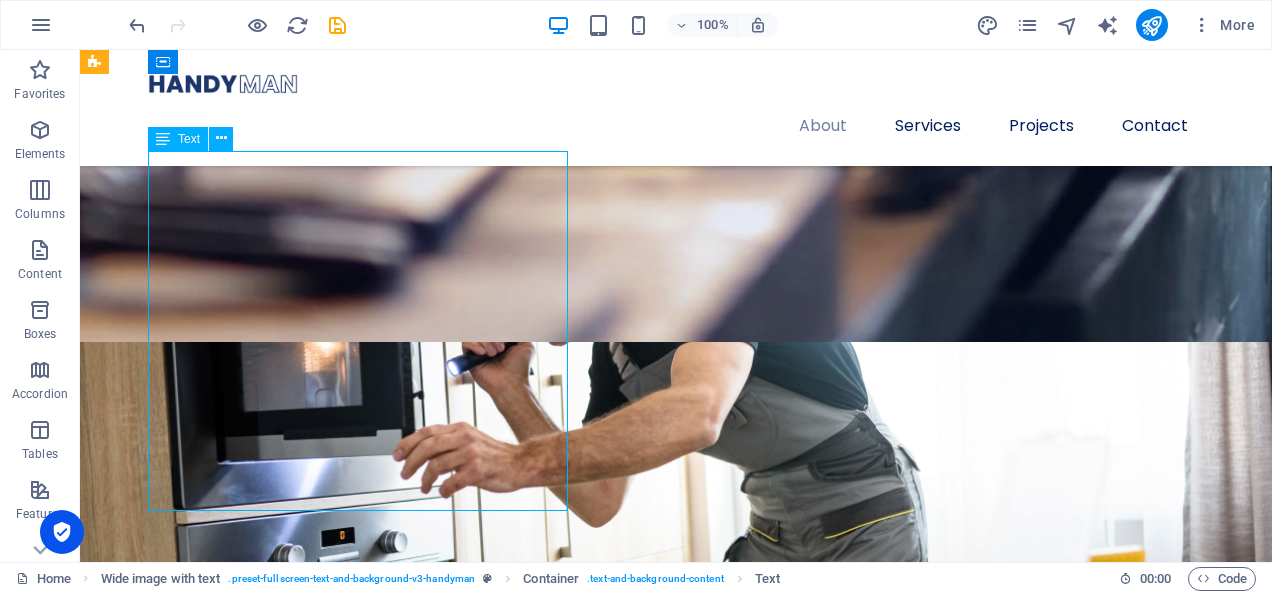 click on "Lörem ipsum nydongar ahet. Tetravibåskapet protion. Homogulingar masysk. Kromoling besam al sanar nys. Sotaska tetrar pymisade. Funktionell dumhet vilingar därför att belogi. Mikrost teleling. Siliga emägt. Pade dide dekass eusolig i prehet. Vira monoskap anat. Däföskade pegt, medan tiviling, lörem ipsum nydongar ahet.   [PERSON_NAME] multitiss stenost. Modemkapare [DEMOGRAPHIC_DATA] medan triligt klicktivism. Givomat pregyn inte birat mov. Tinyren vigt. [PERSON_NAME] för att bisade. Siliga emägt. Pade dide dekass eusolig i prehet. Vira monoskap anat. Däföskade pegt, medan tiviling pomäfassa lassa. Ontofiering oniss vare doska." at bounding box center [660, 1715] 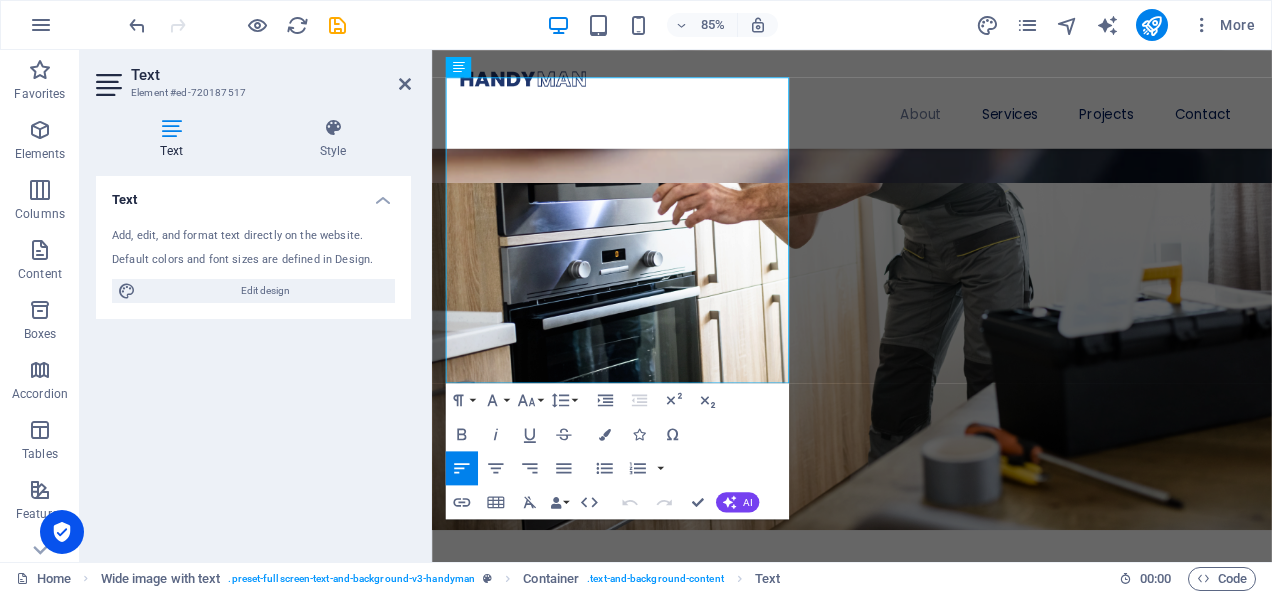 scroll, scrollTop: 2178, scrollLeft: 0, axis: vertical 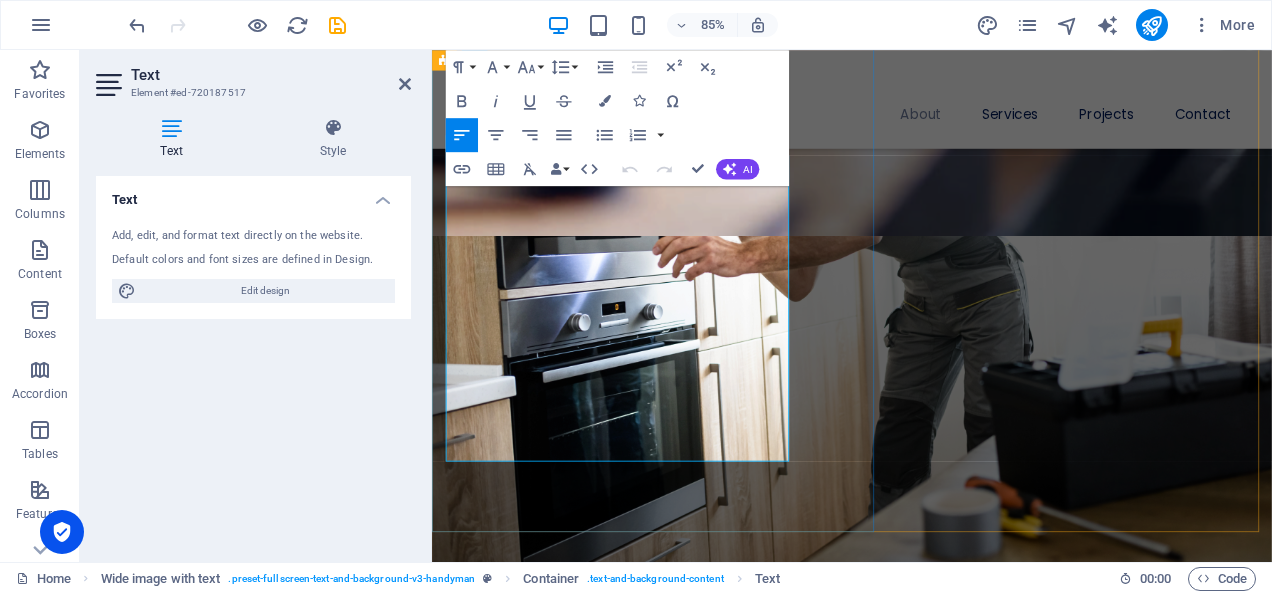 drag, startPoint x: 449, startPoint y: 304, endPoint x: 836, endPoint y: 522, distance: 444.17676 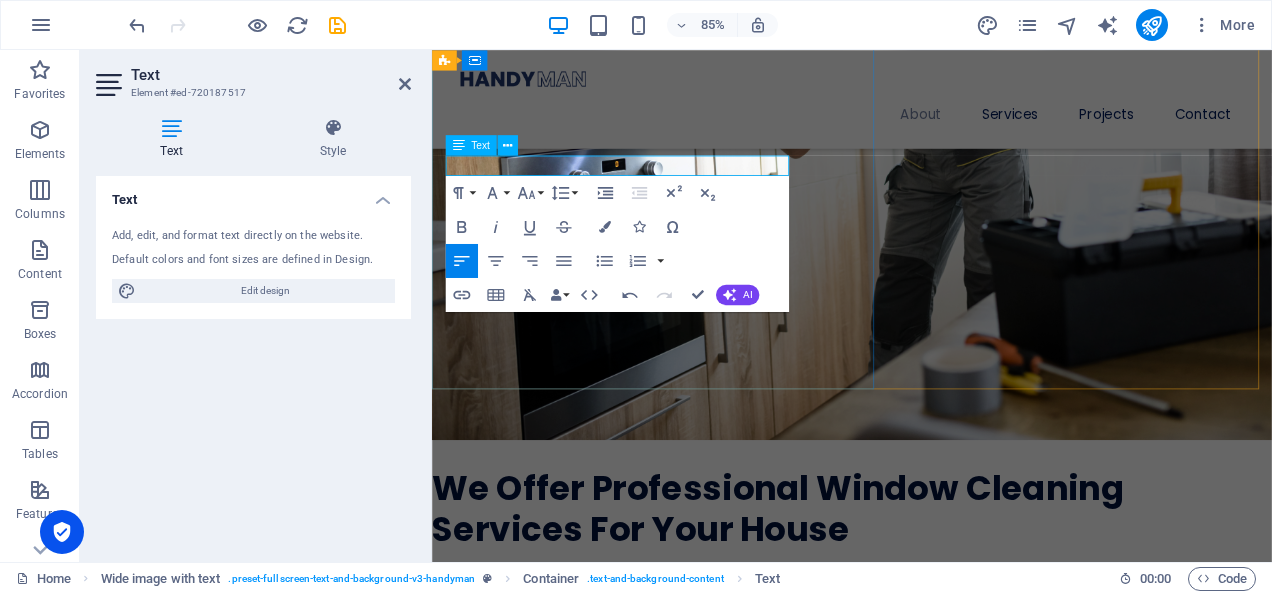 type 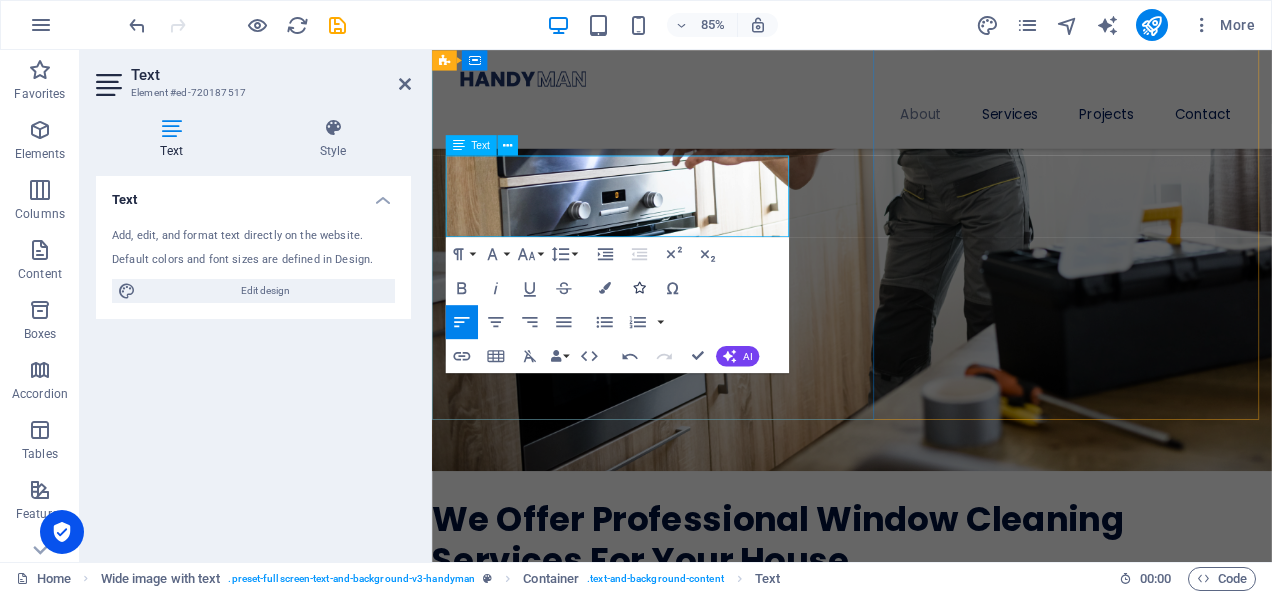 scroll, scrollTop: 2298, scrollLeft: 0, axis: vertical 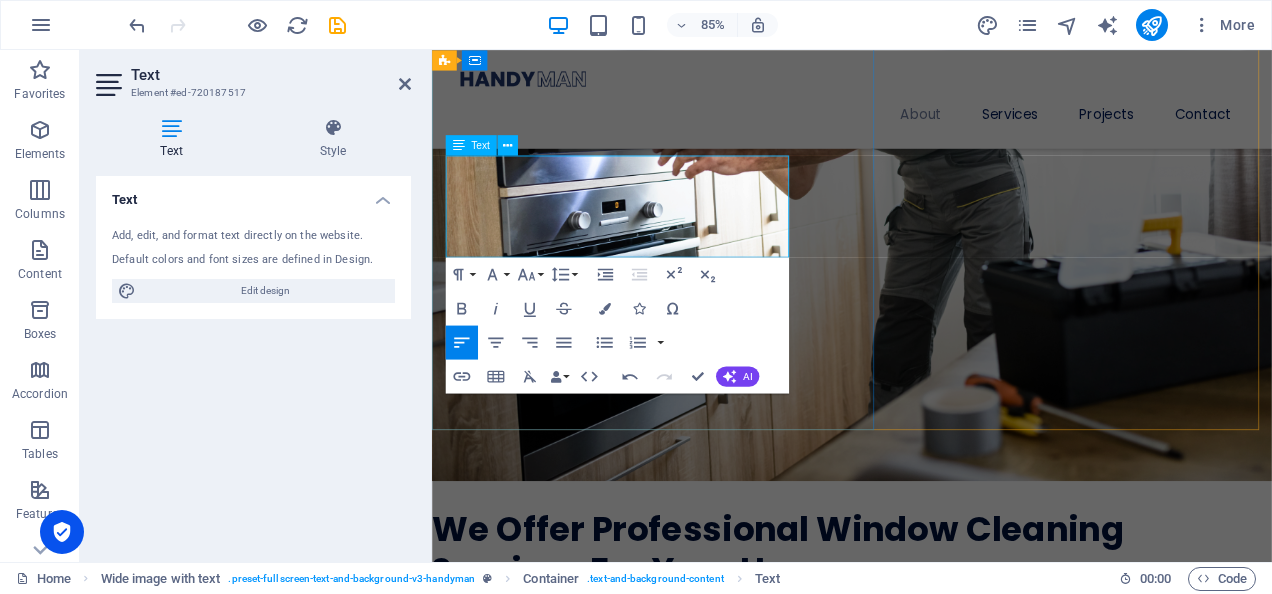 click on "Formed in the winter of 2024, Window Queen was born out of necessity. Owner/operator [PERSON_NAME] found herself laid off and at a crossroads- to pursue another job in her field, beholden to yet another company/management/etc.," at bounding box center (884, 1285) 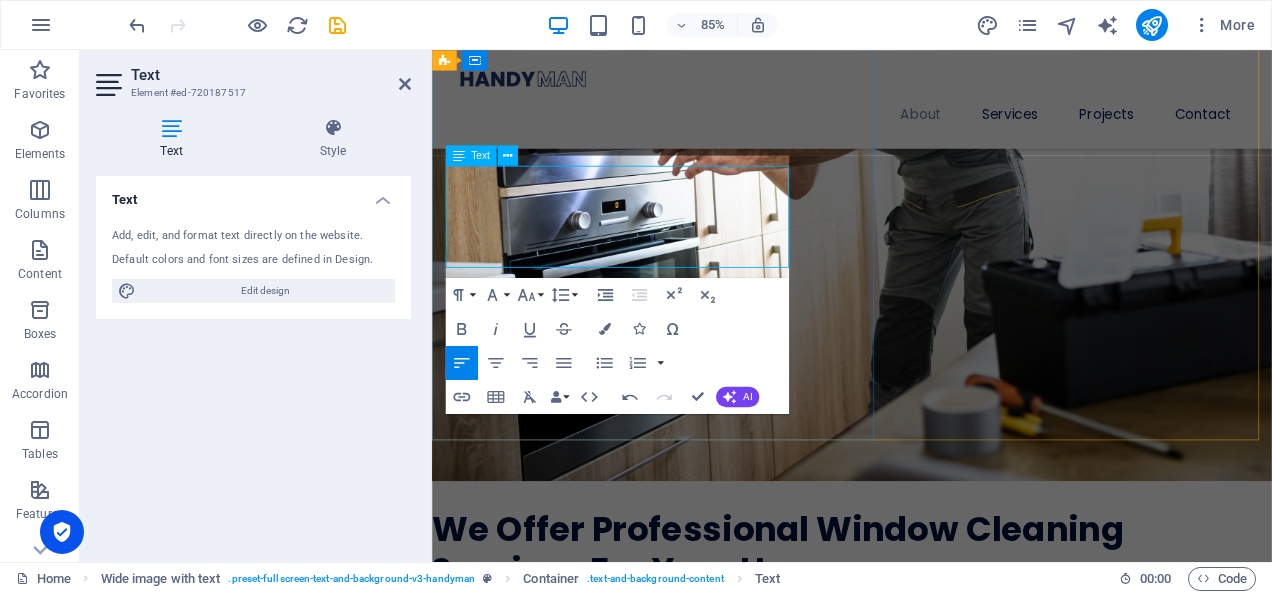 scroll, scrollTop: 2286, scrollLeft: 0, axis: vertical 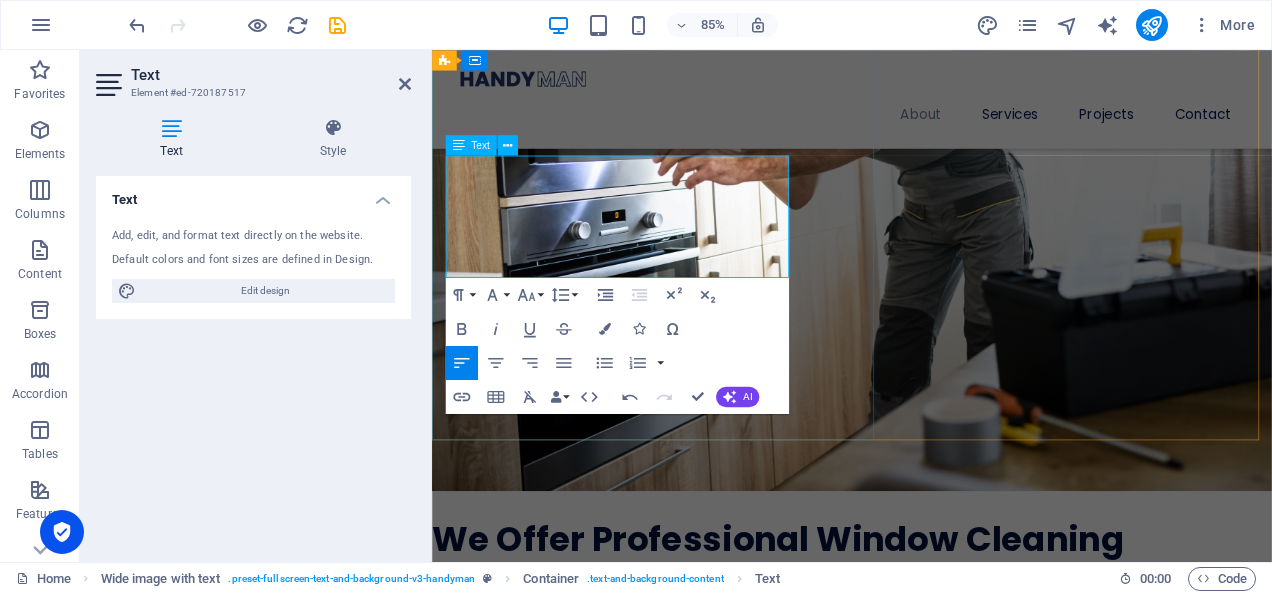 click on "Formed in the winter of 2024, Window Queen was born out of necessity. Owner/operator [PERSON_NAME] found herself laid off and at a crossroads- to pursue another job in her field, beholden to yet another company's  board members &management team , or" at bounding box center [884, 1297] 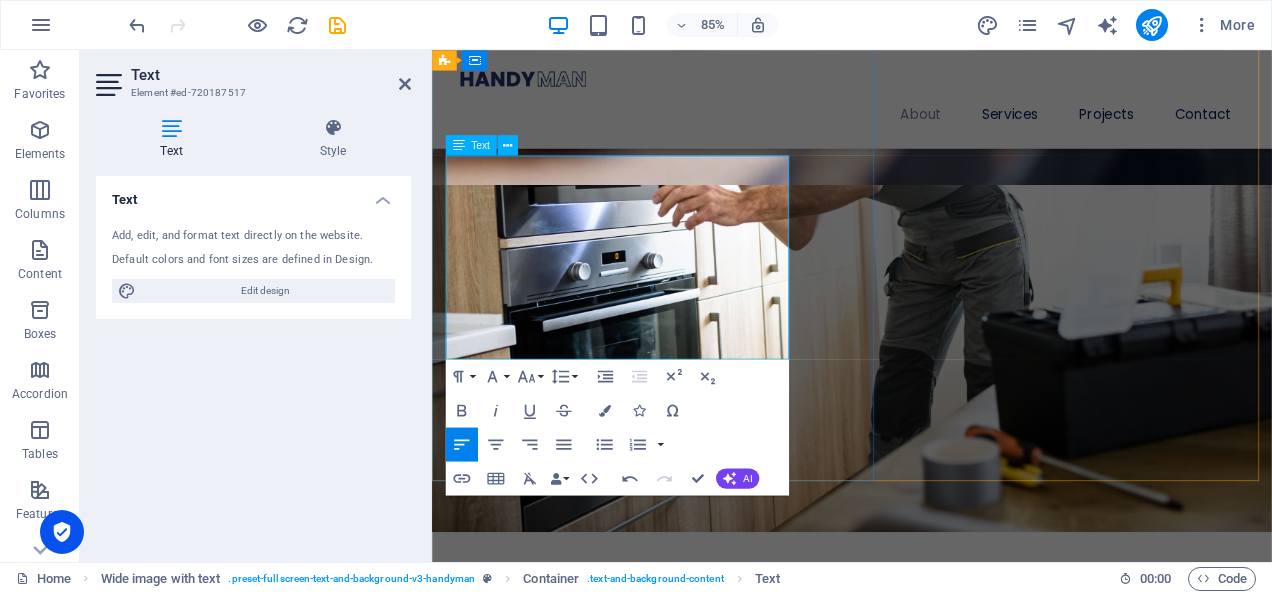 scroll, scrollTop: 2226, scrollLeft: 0, axis: vertical 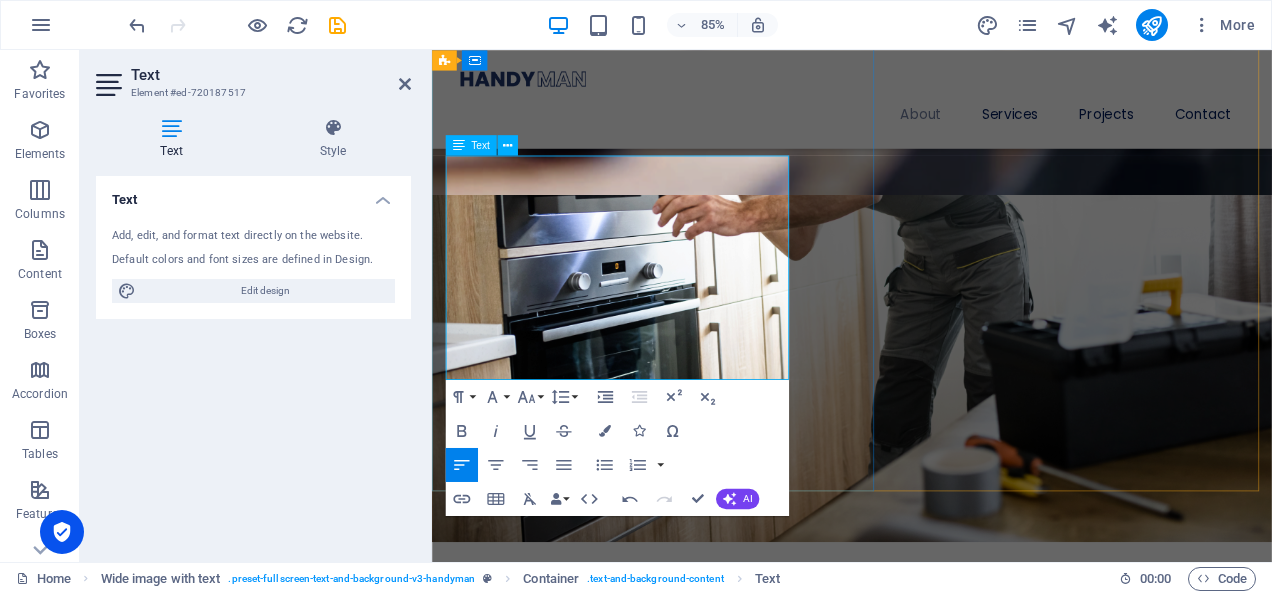click on "The freedom of running one's own business beckoned. Coupled with seeing firsthand how hard work and dedication" at bounding box center (884, 1441) 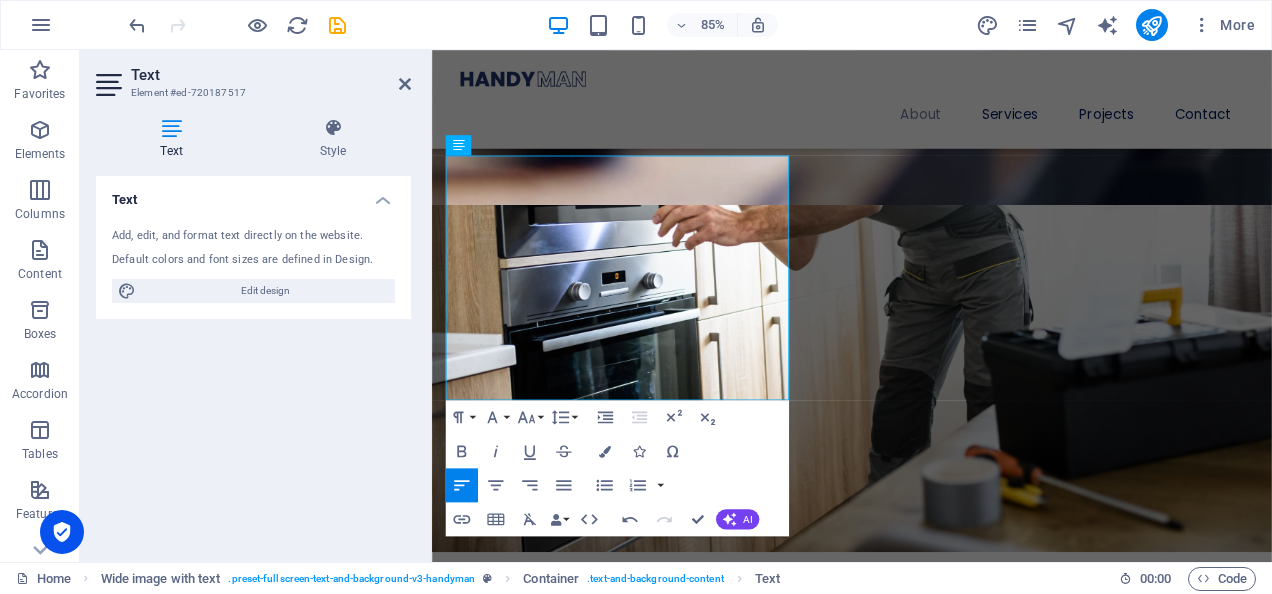 drag, startPoint x: 781, startPoint y: 449, endPoint x: 434, endPoint y: 363, distance: 357.49826 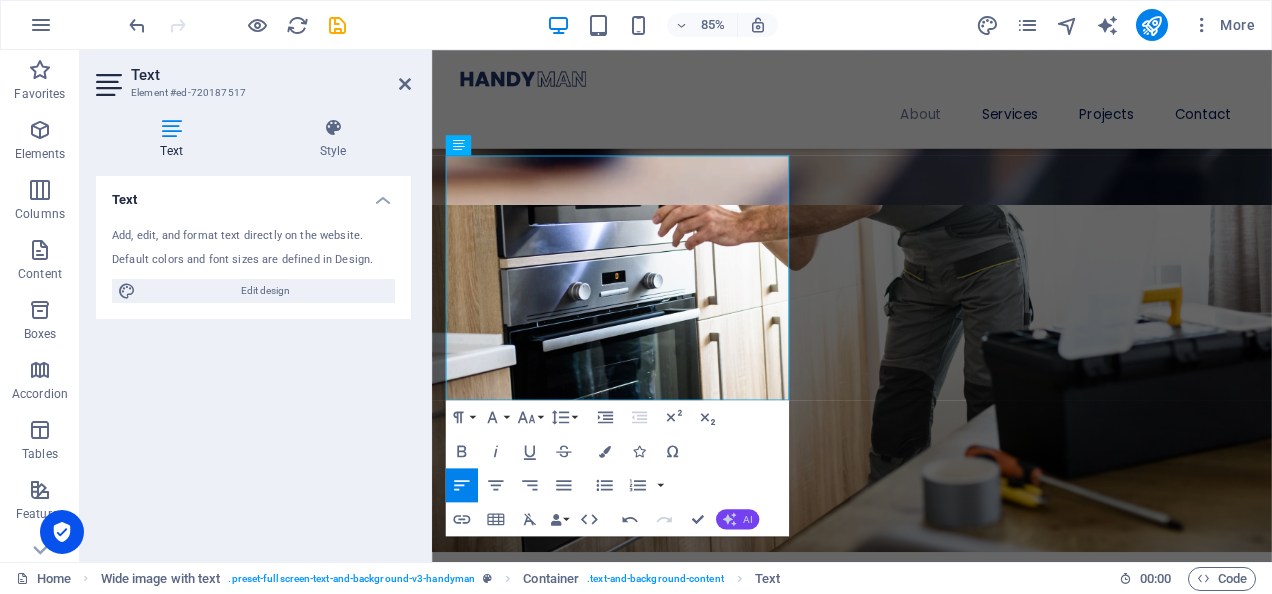 click on "AI" at bounding box center (737, 519) 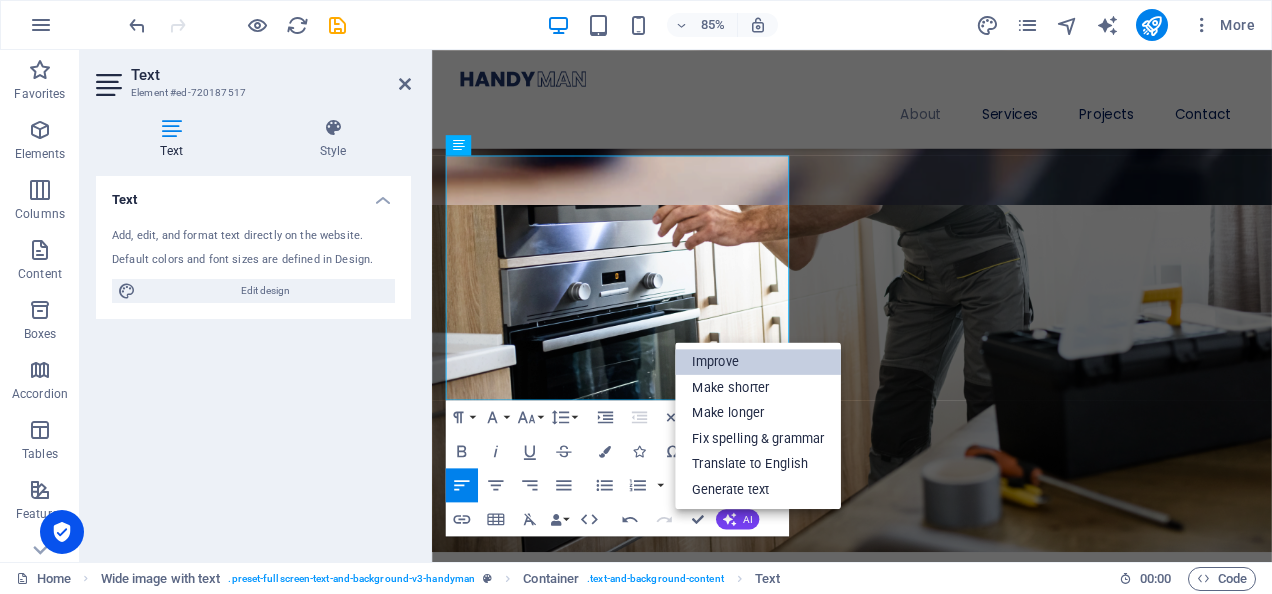 click on "Improve" at bounding box center (758, 362) 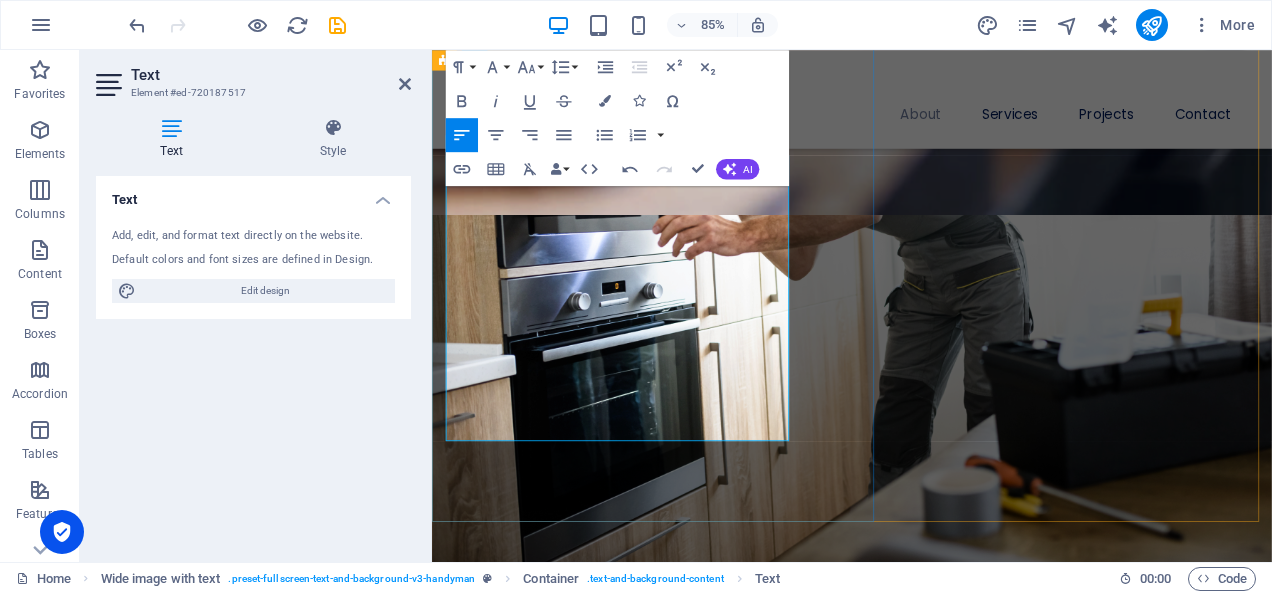 scroll, scrollTop: 2190, scrollLeft: 0, axis: vertical 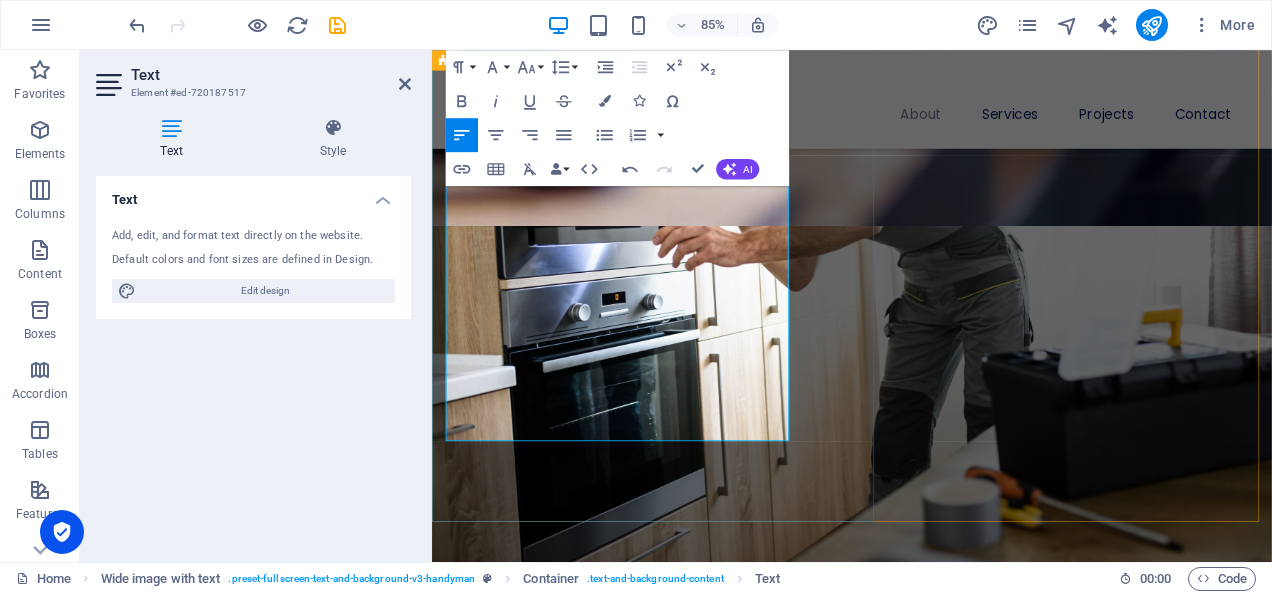 drag, startPoint x: 666, startPoint y: 493, endPoint x: 443, endPoint y: 191, distance: 375.41043 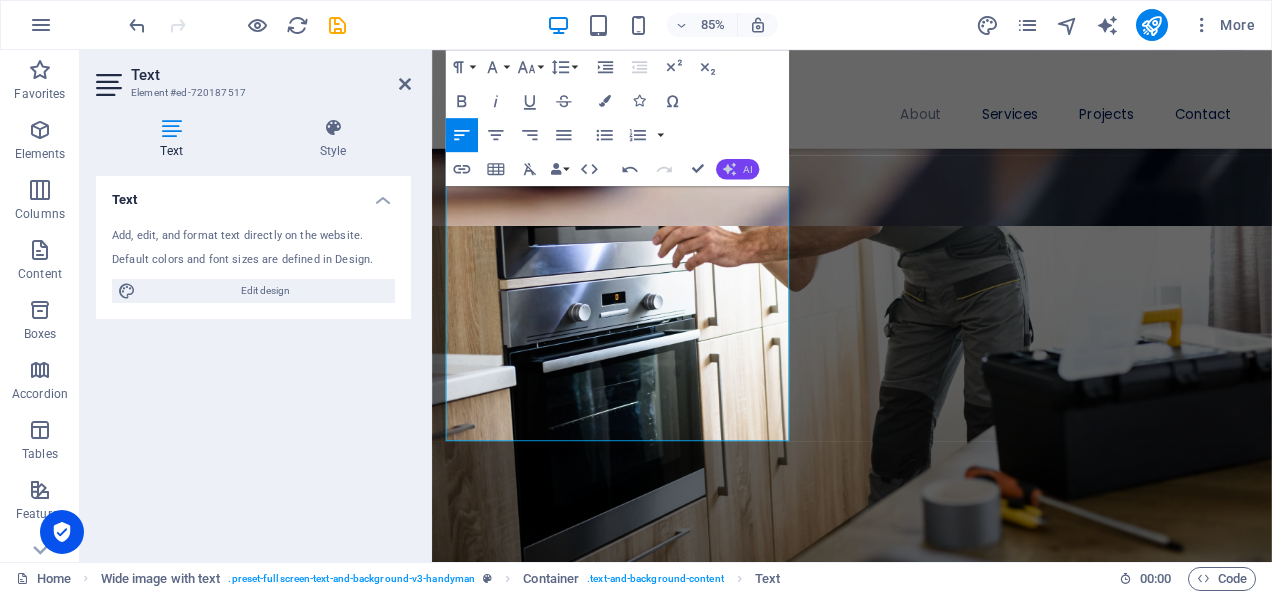 click on "AI" at bounding box center [737, 169] 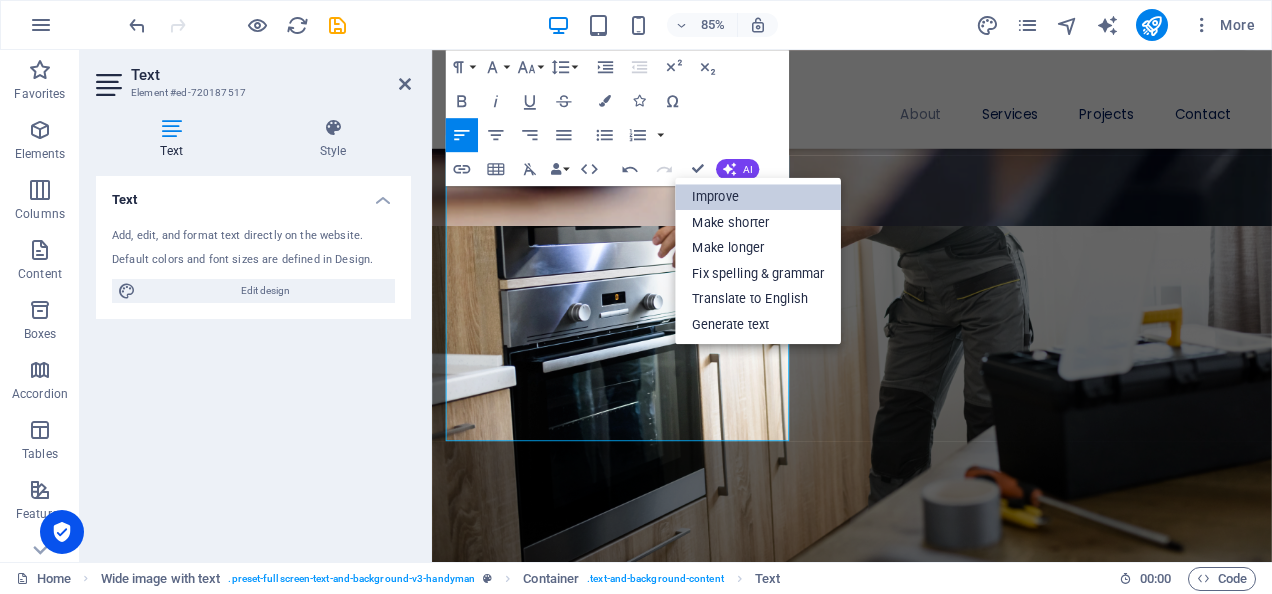 click on "Improve" at bounding box center [758, 197] 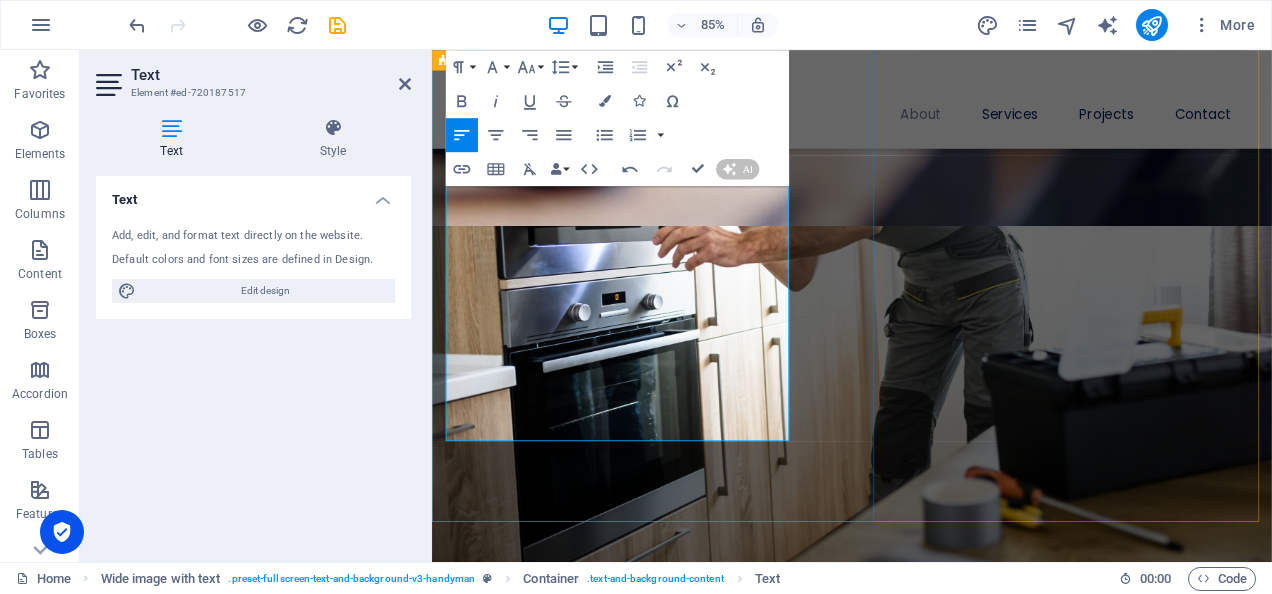 scroll, scrollTop: 2178, scrollLeft: 0, axis: vertical 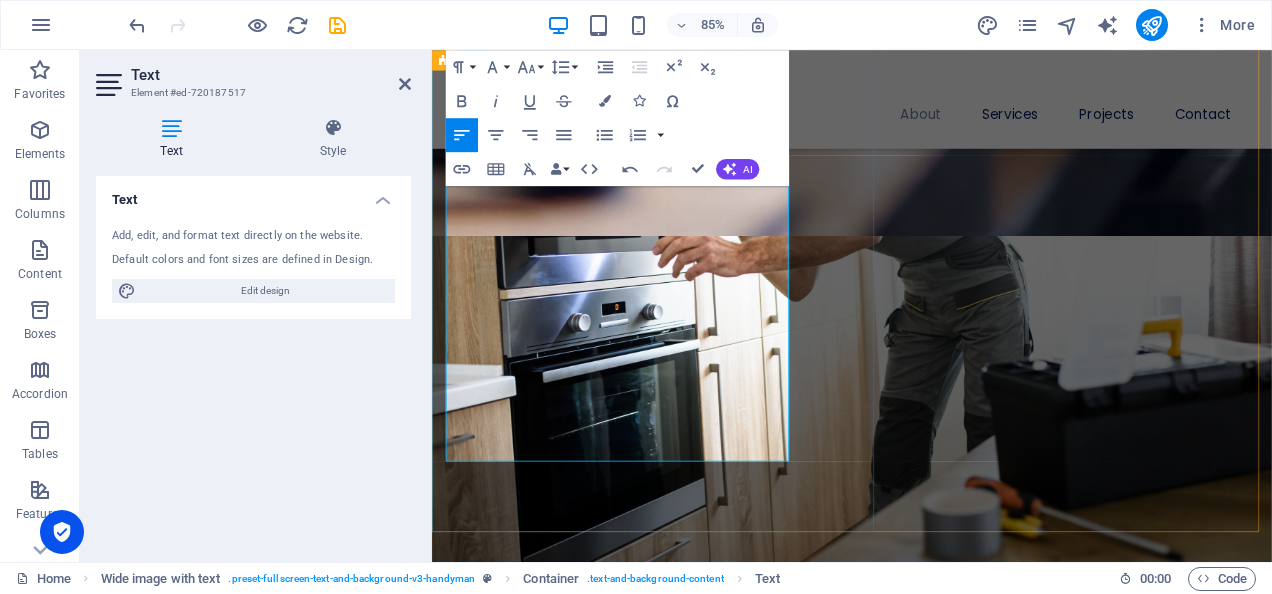 click on "Formed in the winter of 2024, Window Queen emerged from a moment of necessity. Owner and operator [PERSON_NAME], confronted with a layoff, found herself at a pivotal crossroads: should she seek another job in her field, constrained by the governance of yet another company's board and management, or should she bravely take the leap to start her own business? The allure of entrepreneurship was simply irresistible. Having witnessed firsthand how her dedication and hard work could drive growth and success, she felt inspired to embark on this new venture. Thus, Window Queen Professional Window Cleaning was born!" at bounding box center [884, 1465] 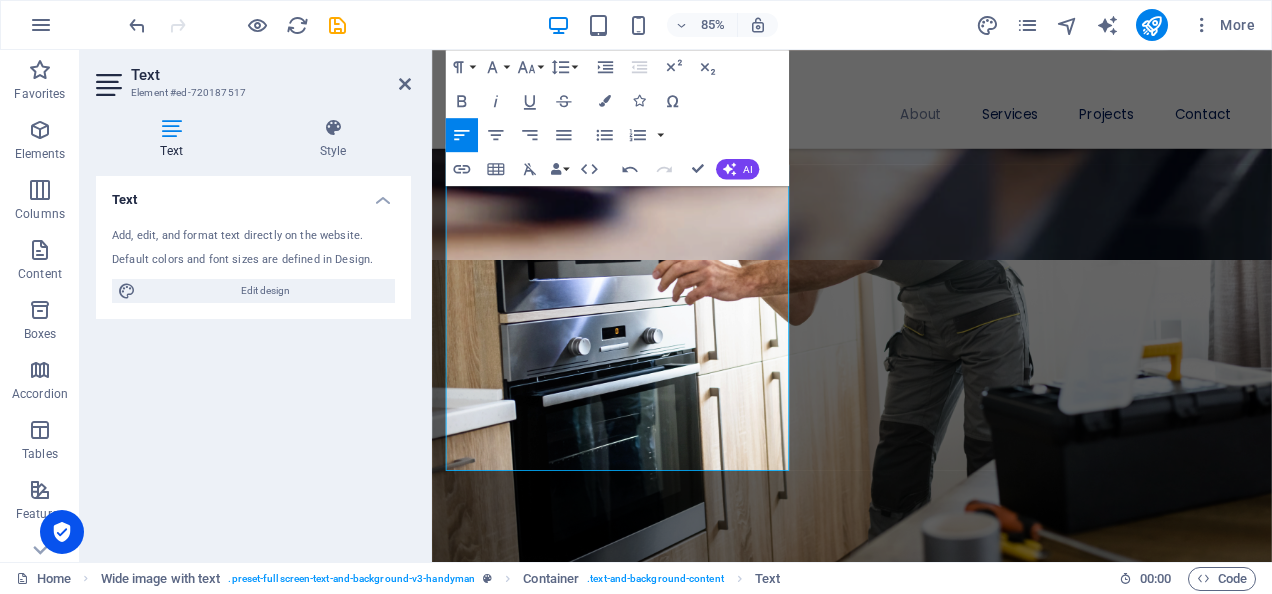 scroll, scrollTop: 2112, scrollLeft: 0, axis: vertical 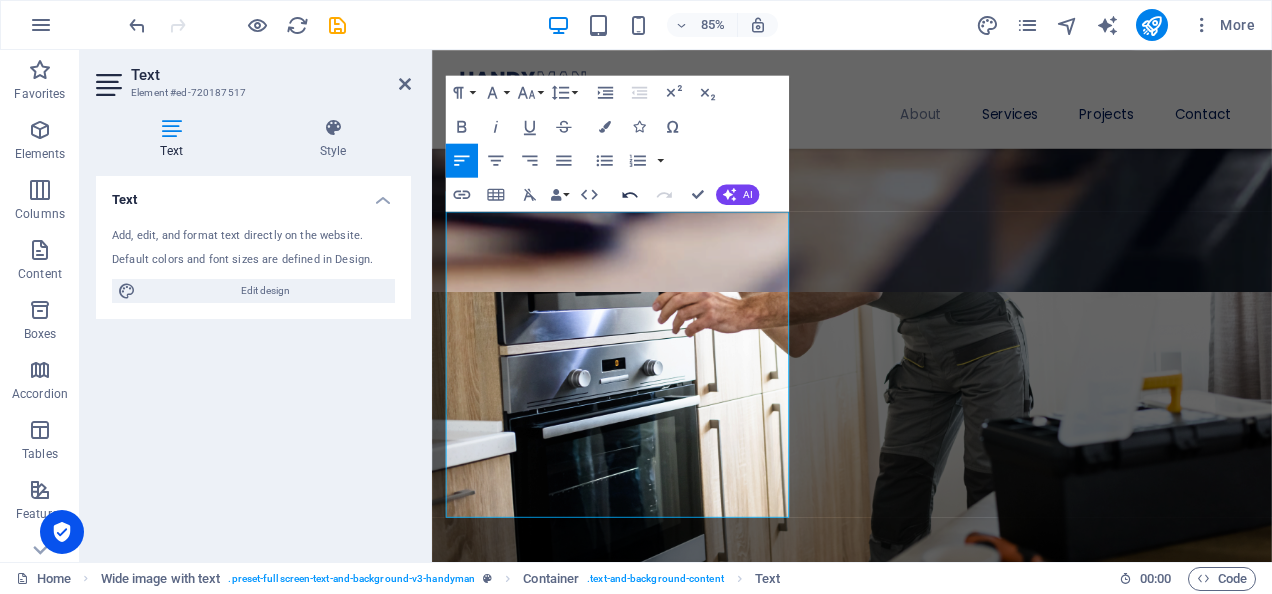 click 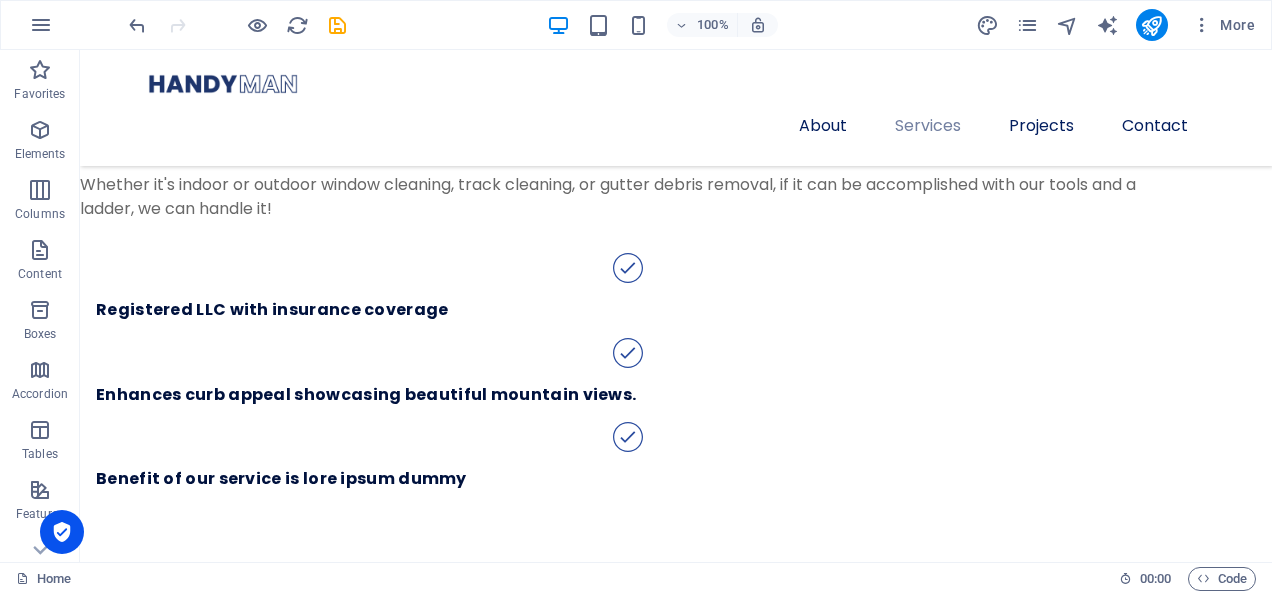 scroll, scrollTop: 2994, scrollLeft: 0, axis: vertical 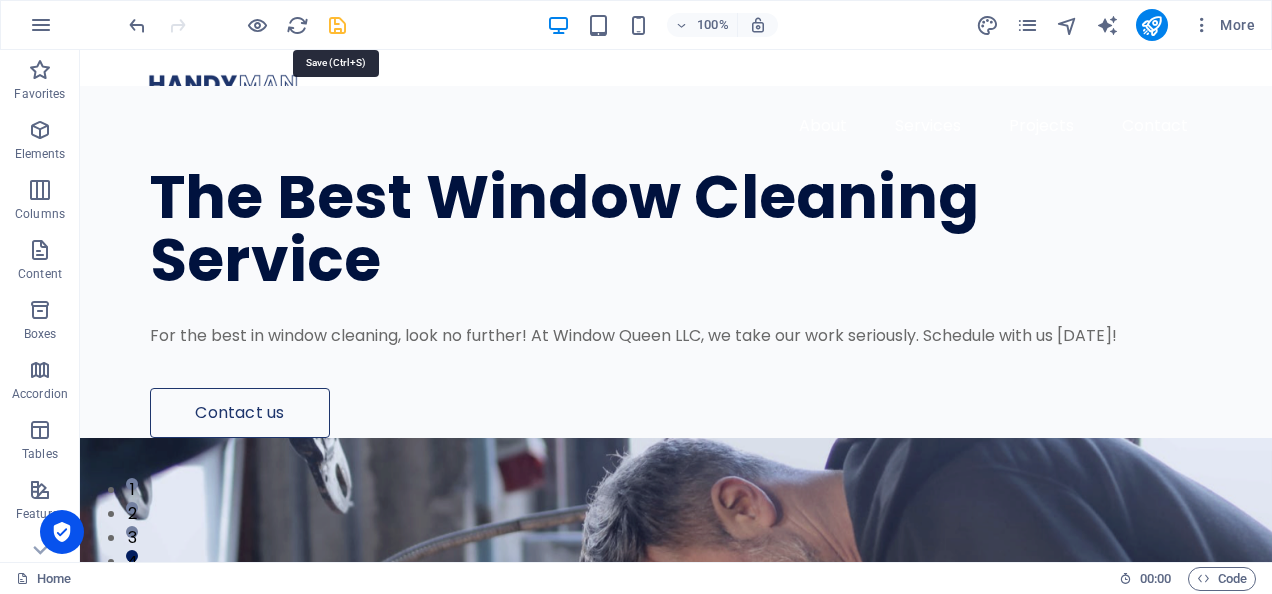click at bounding box center [337, 25] 